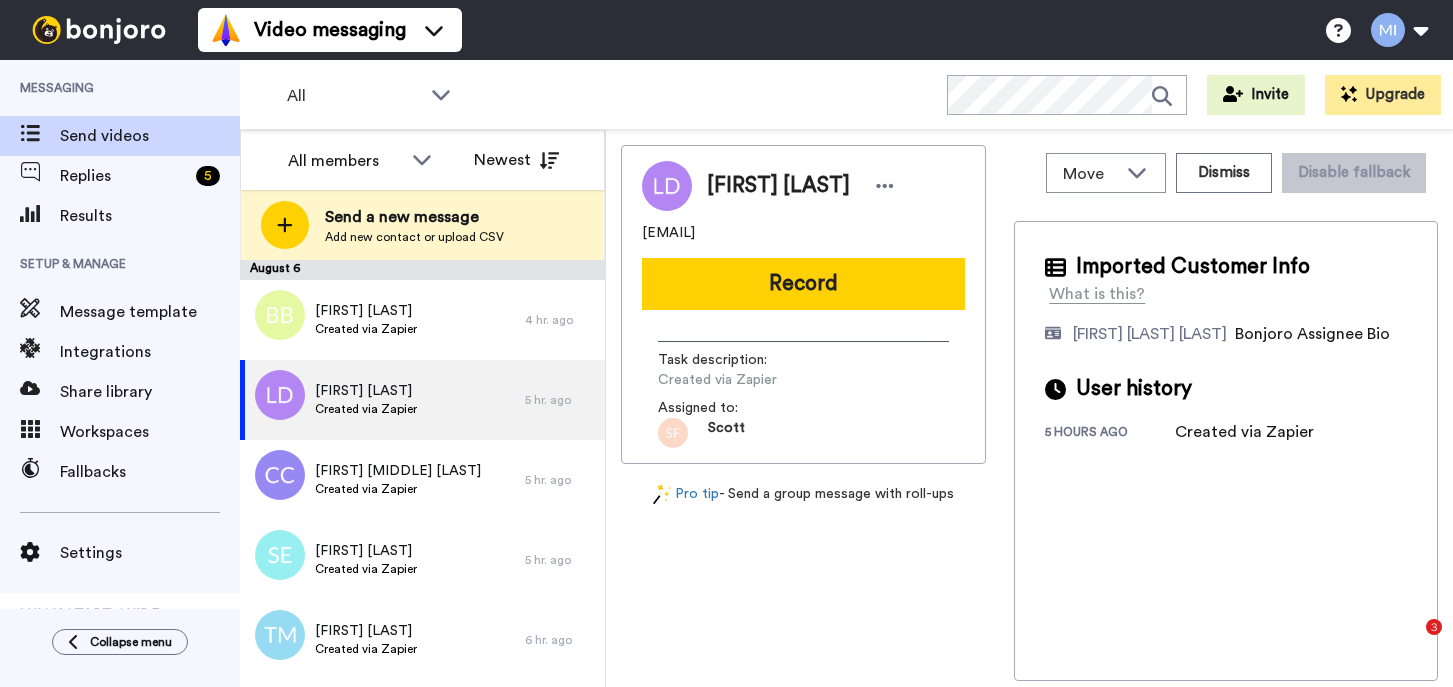 scroll, scrollTop: 0, scrollLeft: 0, axis: both 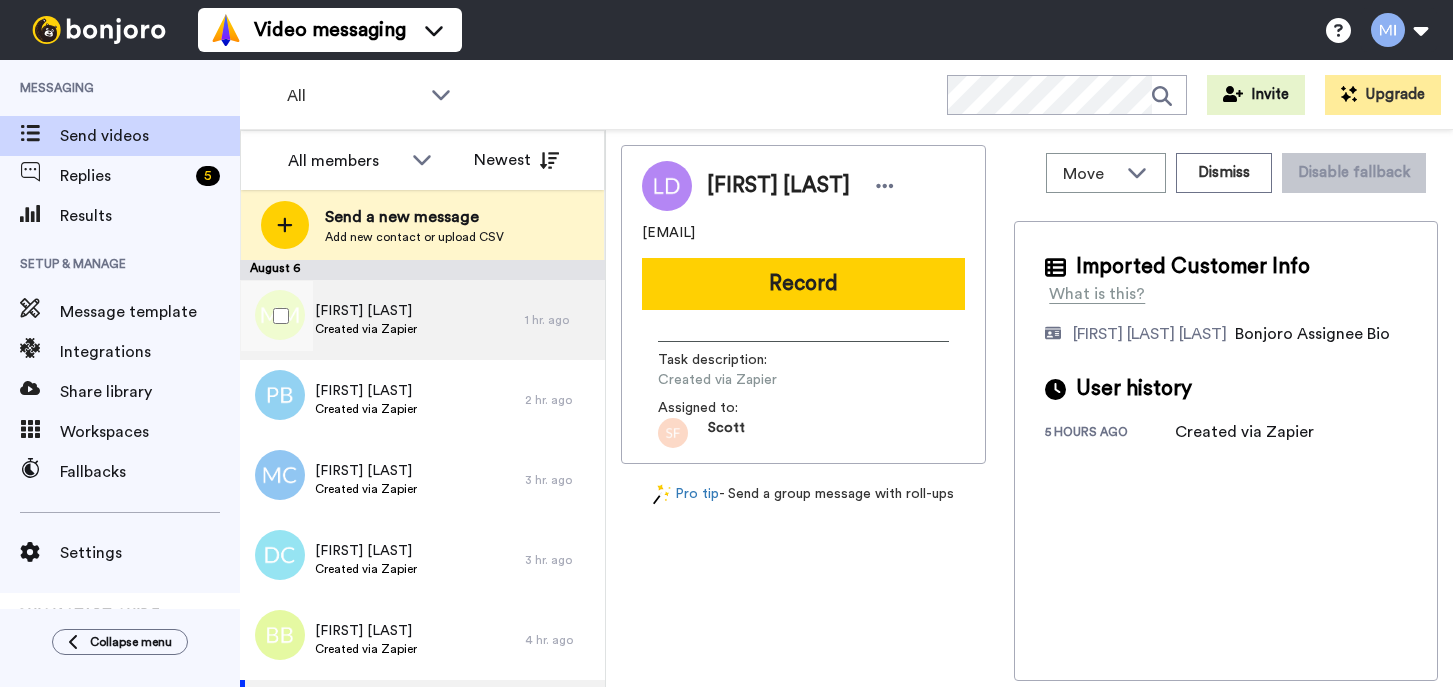 click on "[FIRST] [LAST] Created via Zapier" at bounding box center [382, 320] 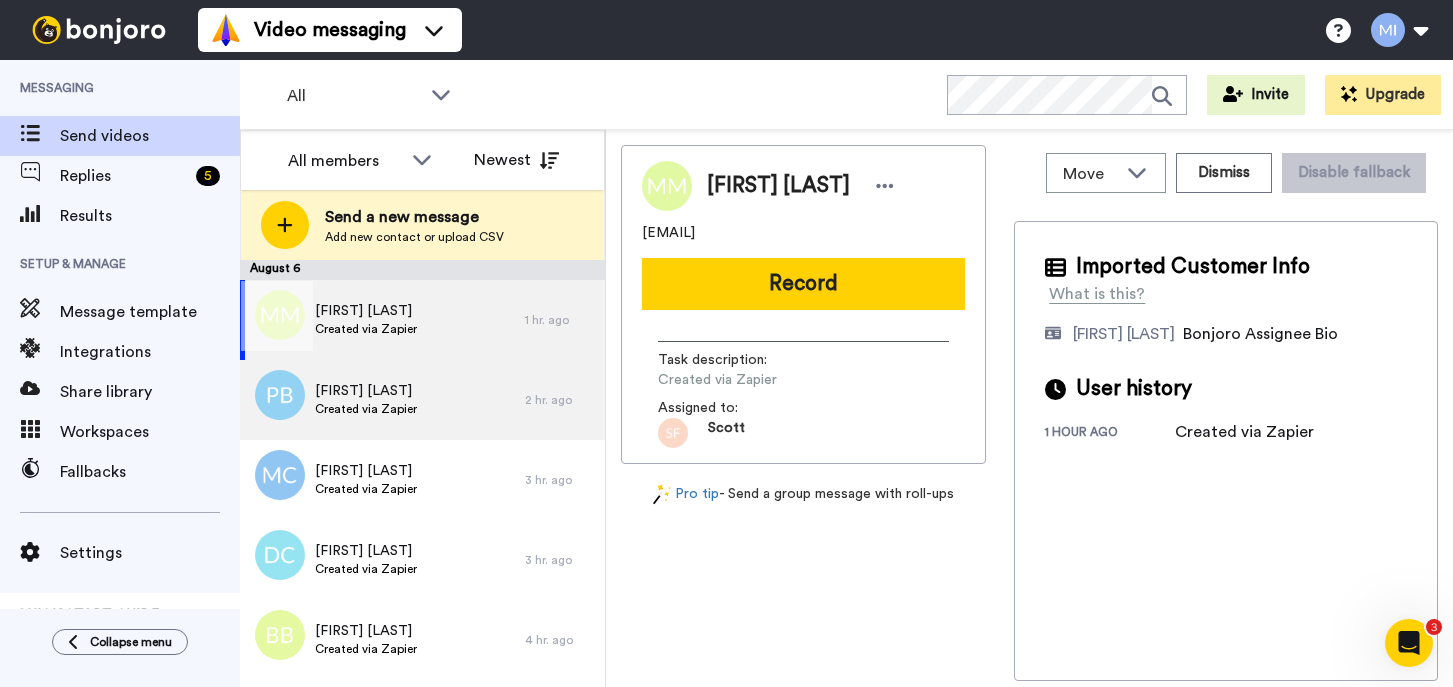 scroll, scrollTop: 0, scrollLeft: 0, axis: both 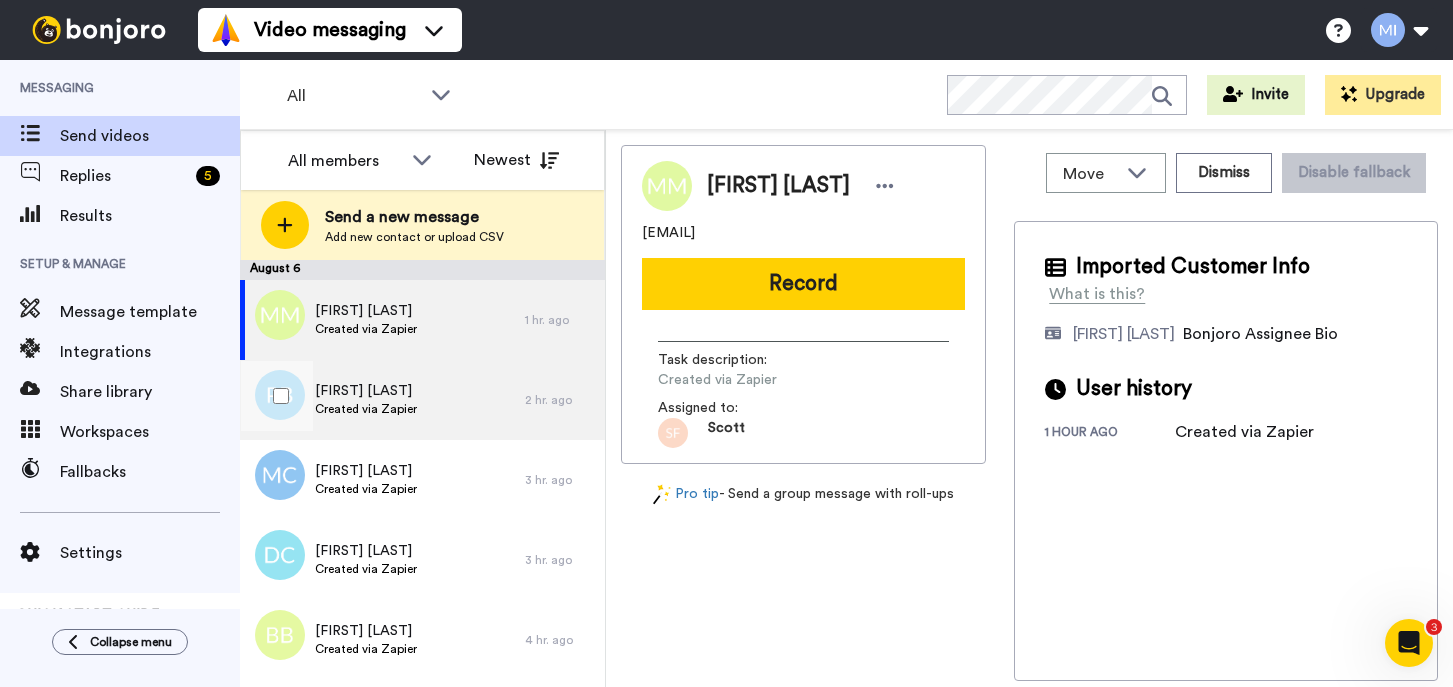 click on "[FIRST] [LAST] Created via Zapier" at bounding box center [382, 400] 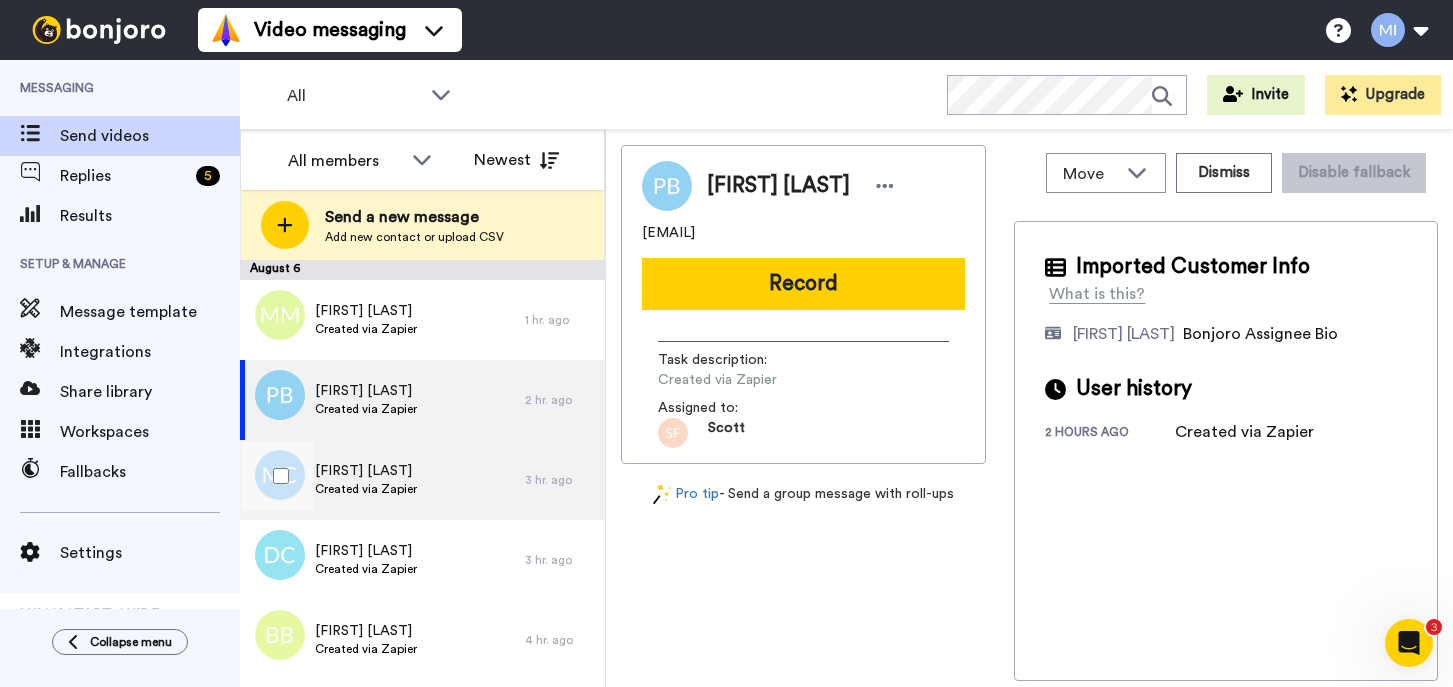 click on "[FIRST] [LAST] Created via Zapier" at bounding box center (382, 480) 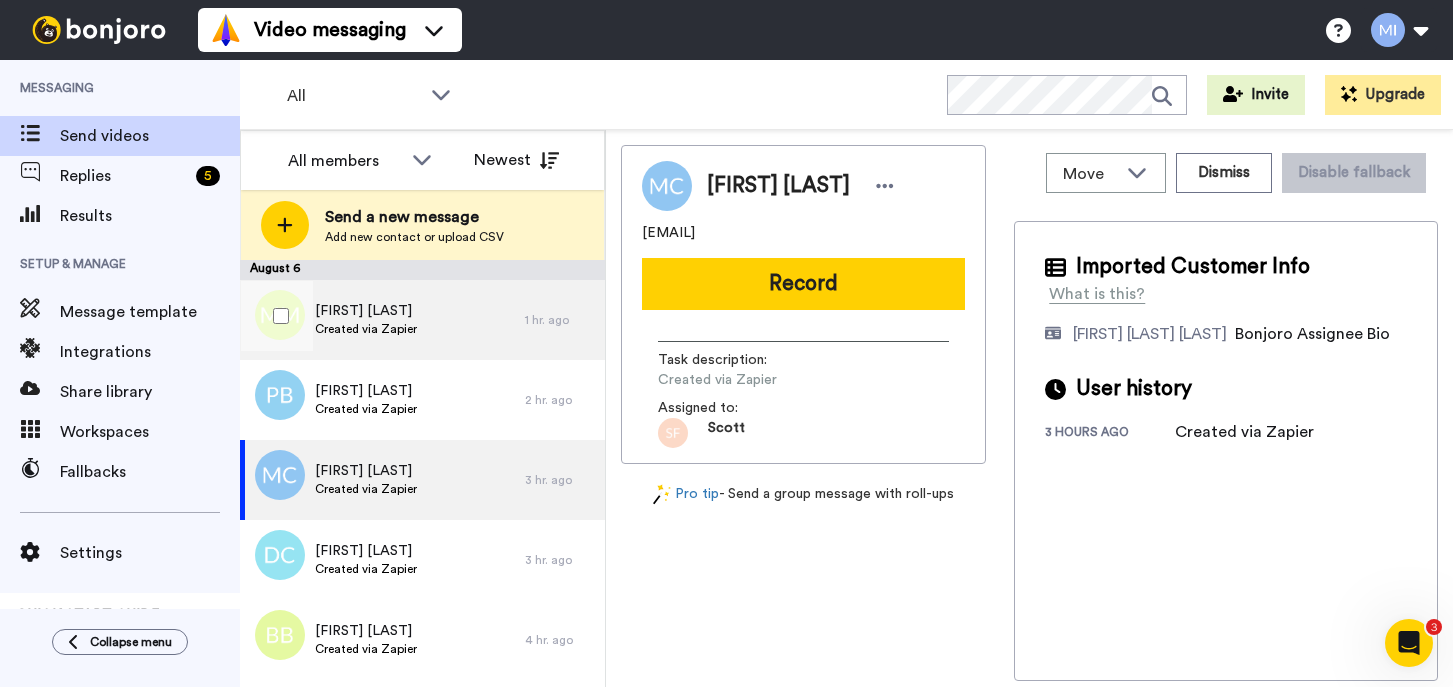 click on "[FIRST] [LAST] Created via Zapier" at bounding box center [382, 320] 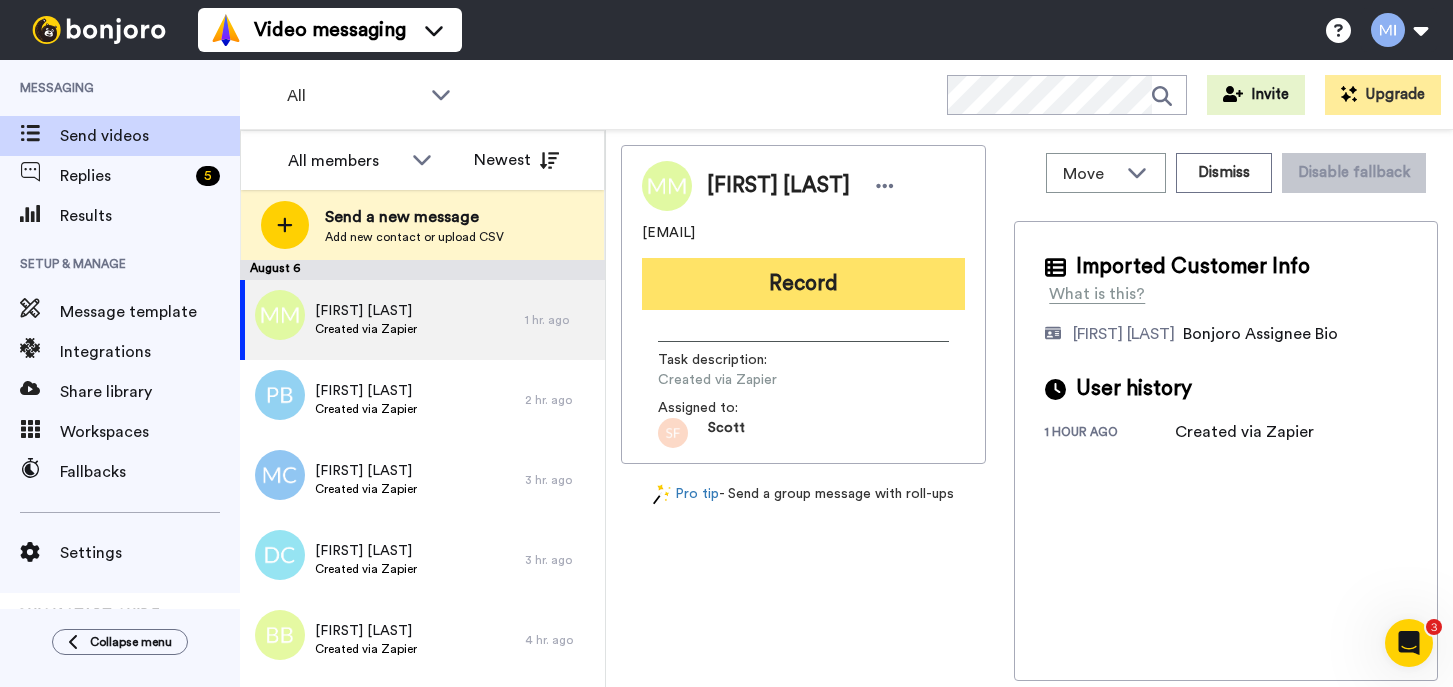 click on "Record" at bounding box center [803, 284] 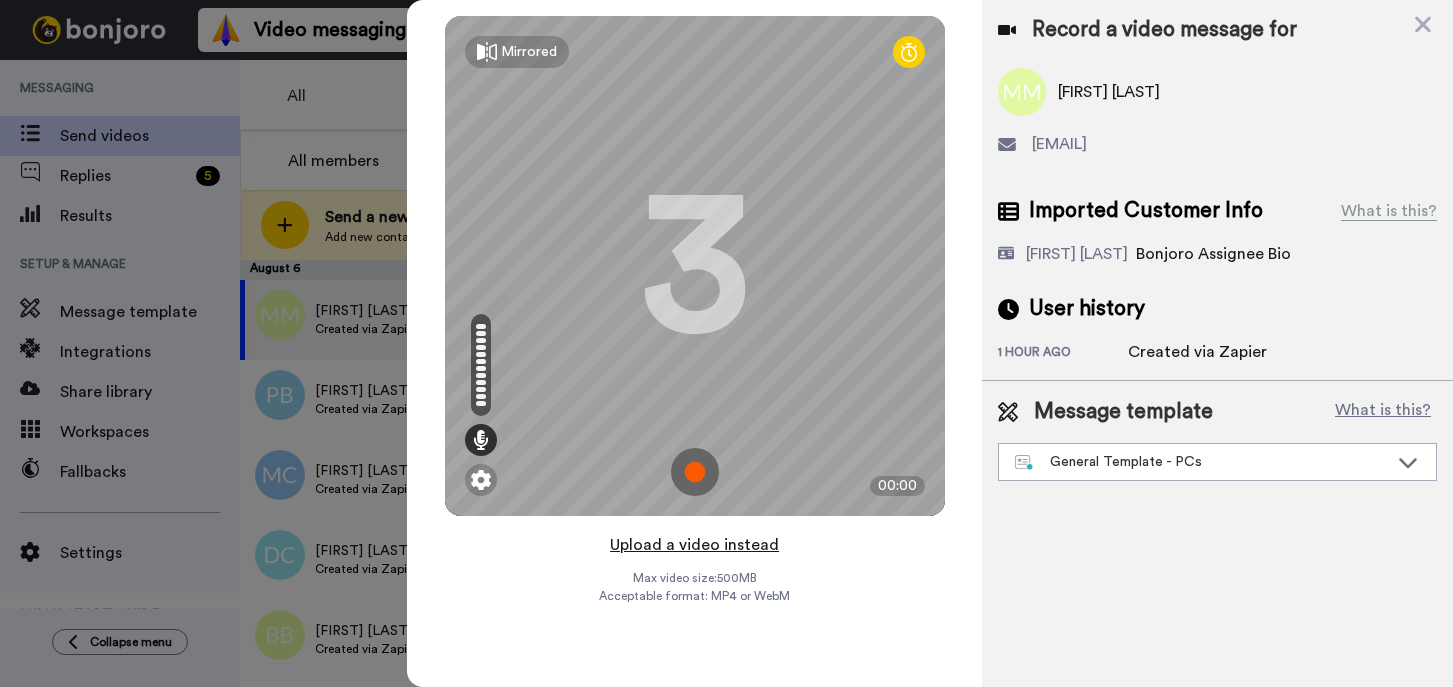 click on "Upload a video instead" at bounding box center [694, 545] 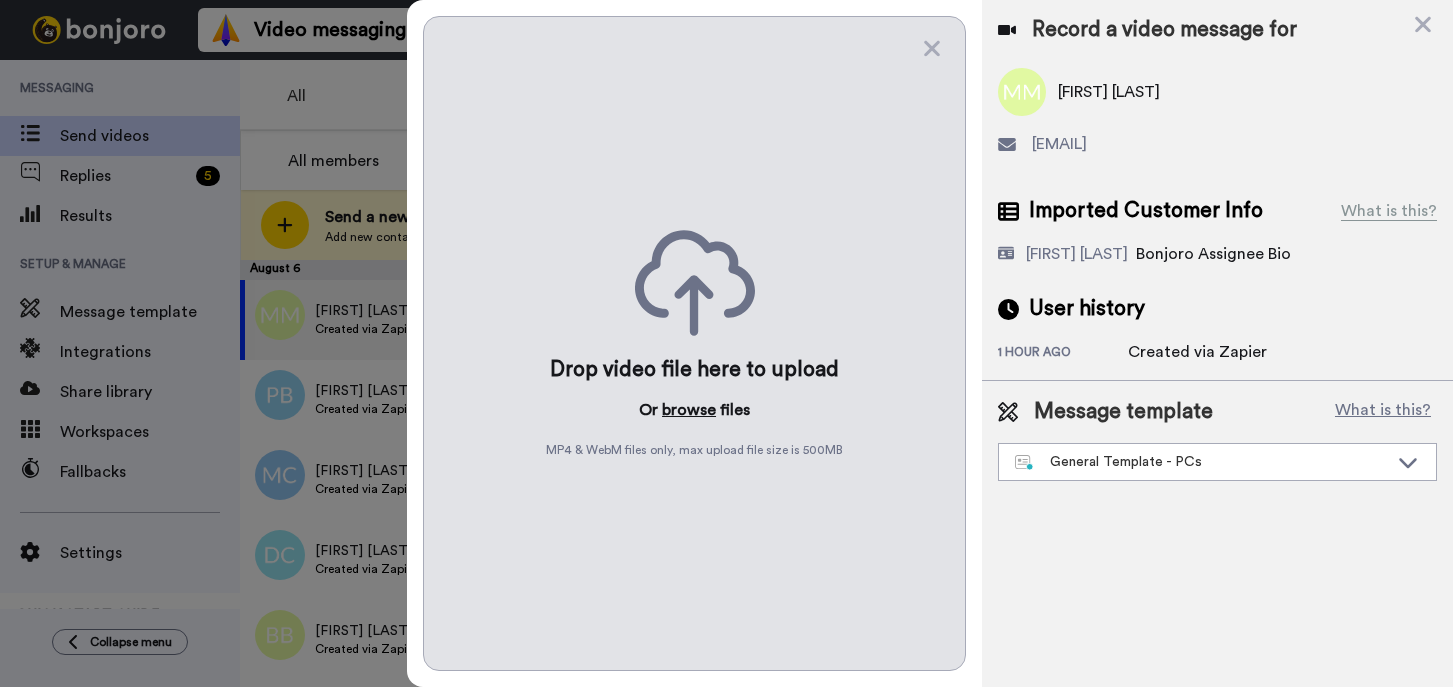 click on "browse" at bounding box center (689, 410) 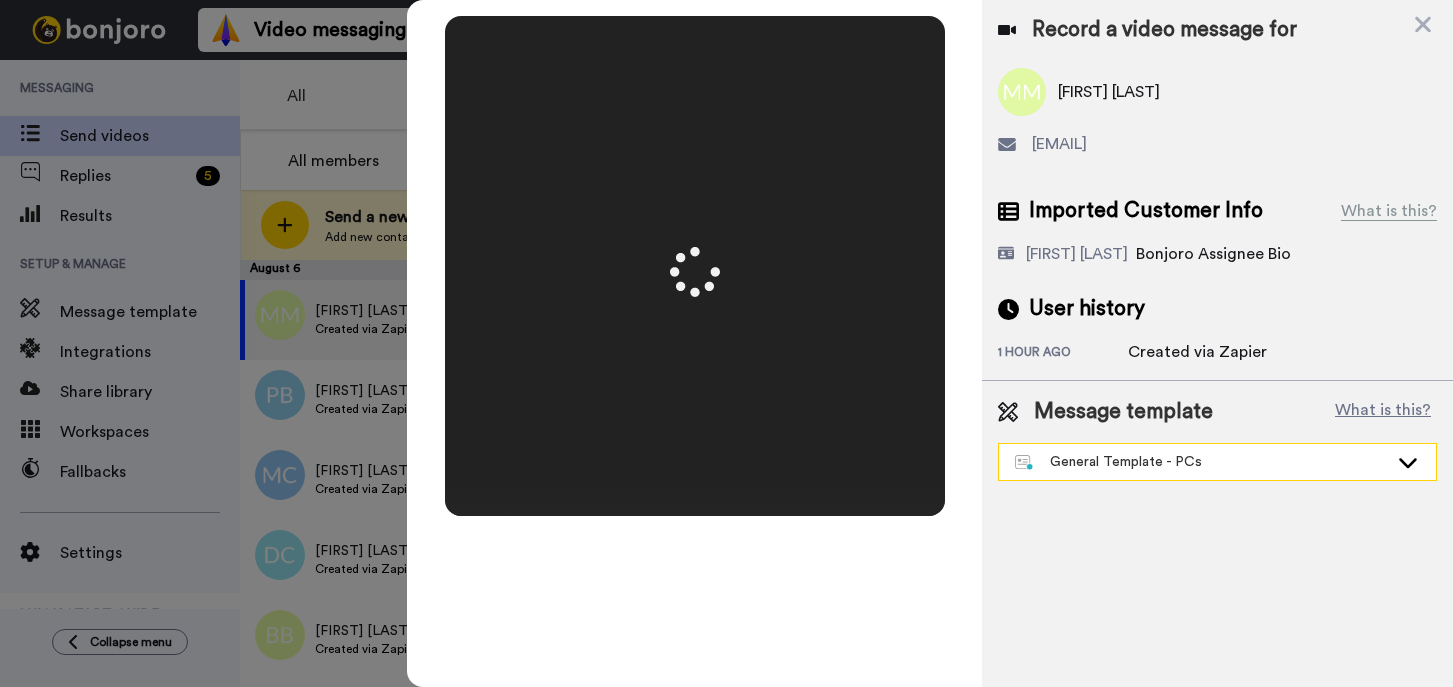 click on "General Template - PCs" at bounding box center (1201, 462) 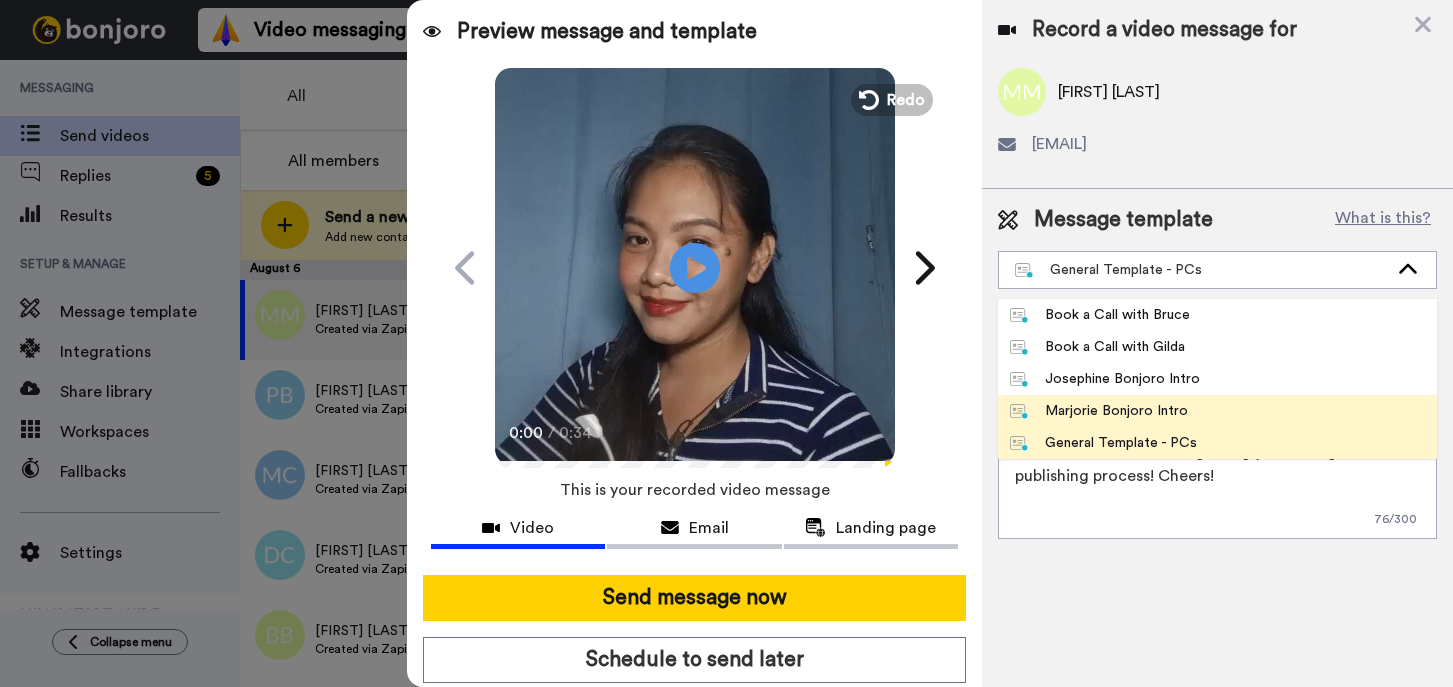 click on "Marjorie Bonjoro Intro" at bounding box center [1217, 411] 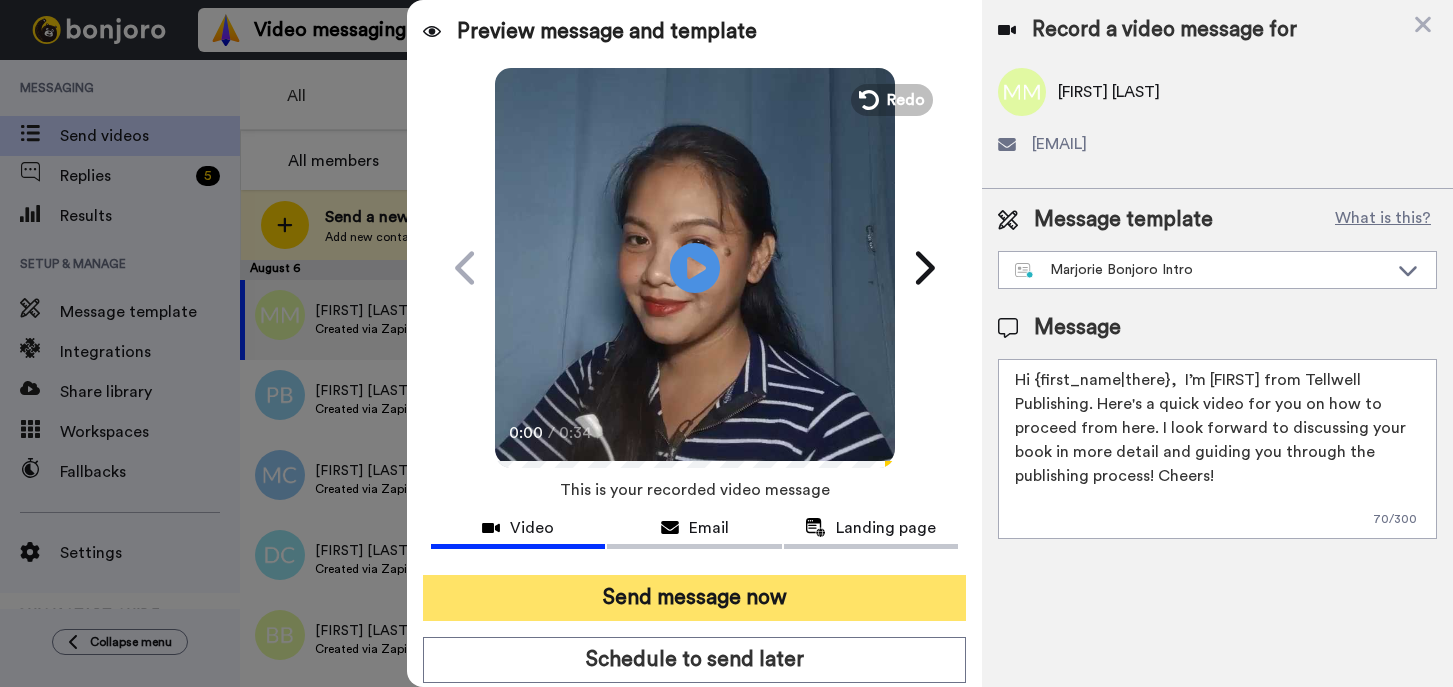click on "Send message now" at bounding box center (694, 598) 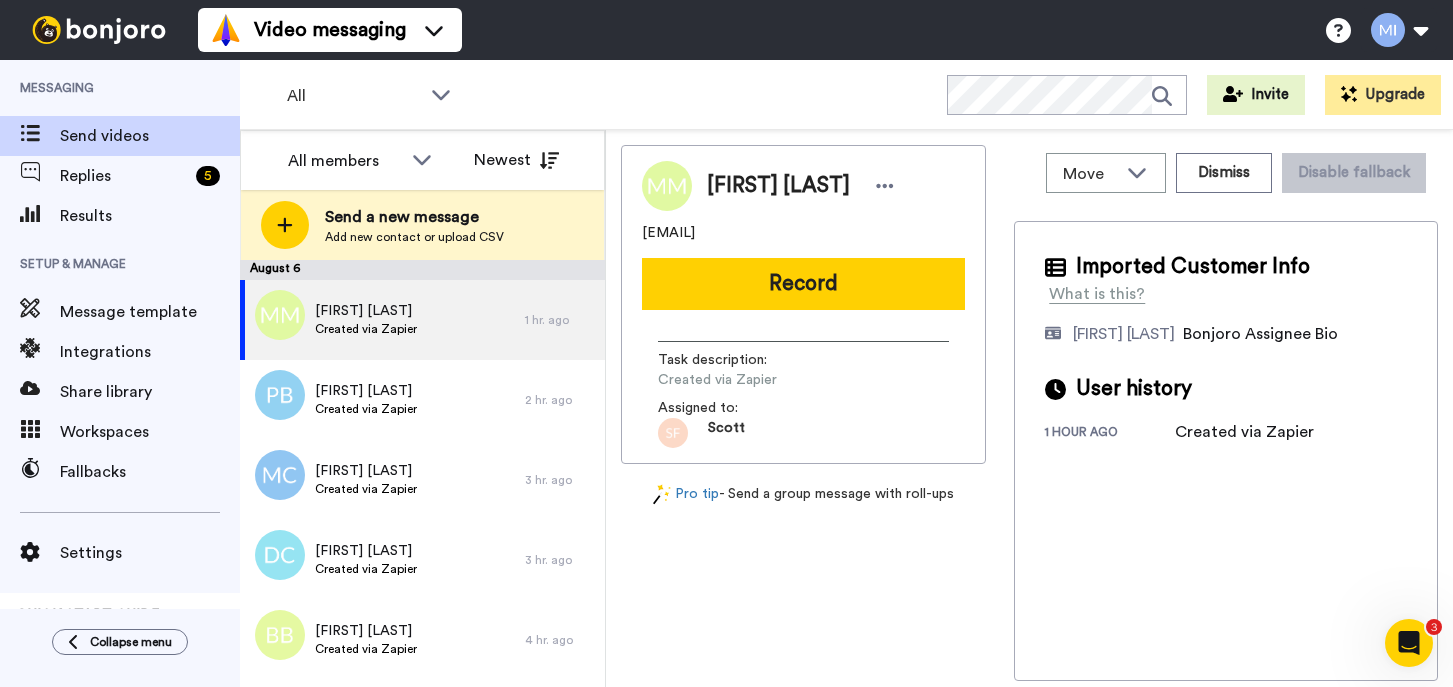scroll, scrollTop: 0, scrollLeft: 0, axis: both 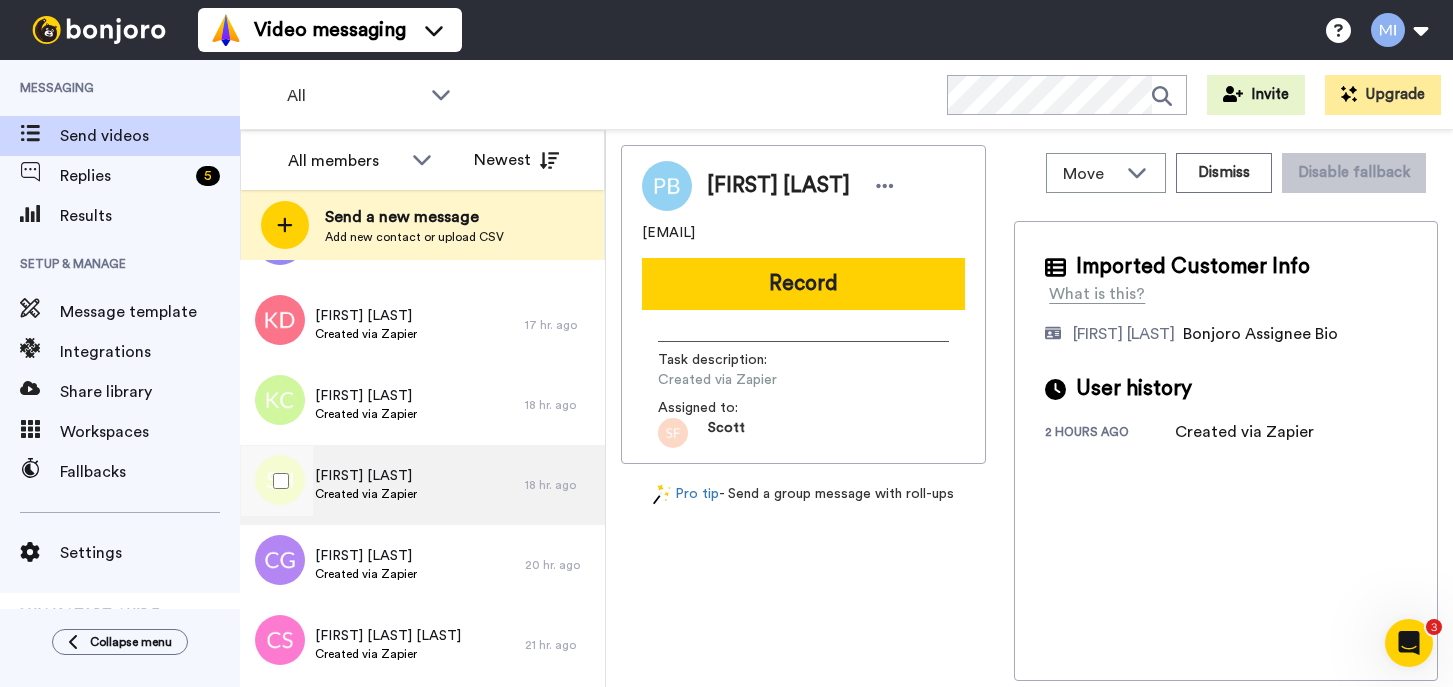 click on "Stephanie Hartas Created via Zapier" at bounding box center (382, 485) 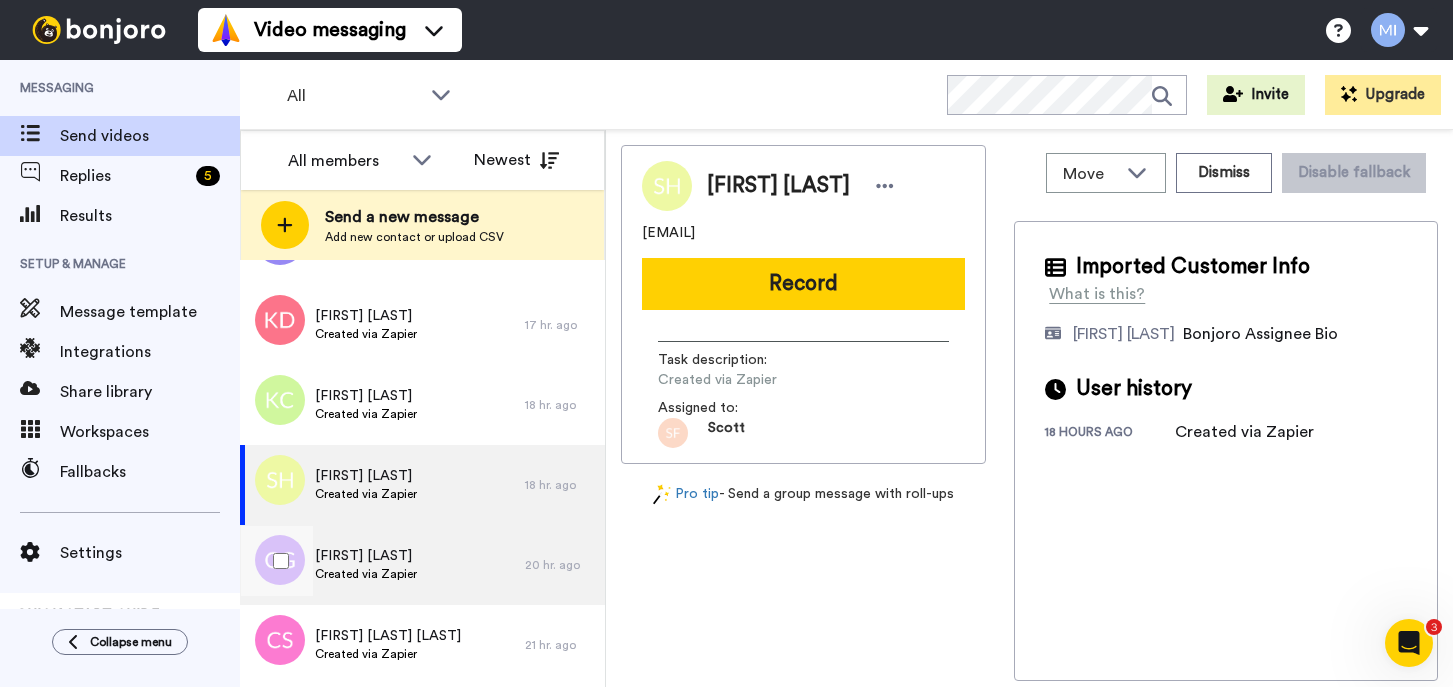 click on "Charlotte Giavotella Created via Zapier" at bounding box center (382, 565) 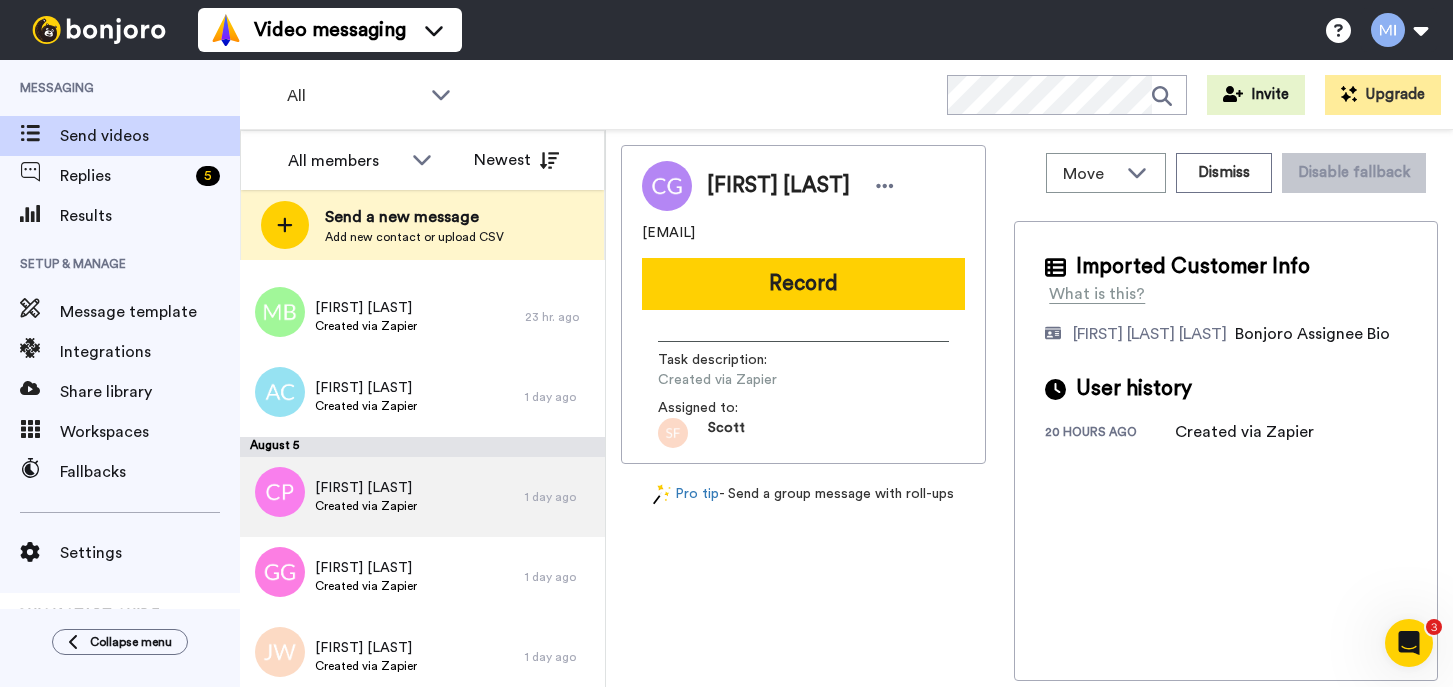 scroll, scrollTop: 1993, scrollLeft: 0, axis: vertical 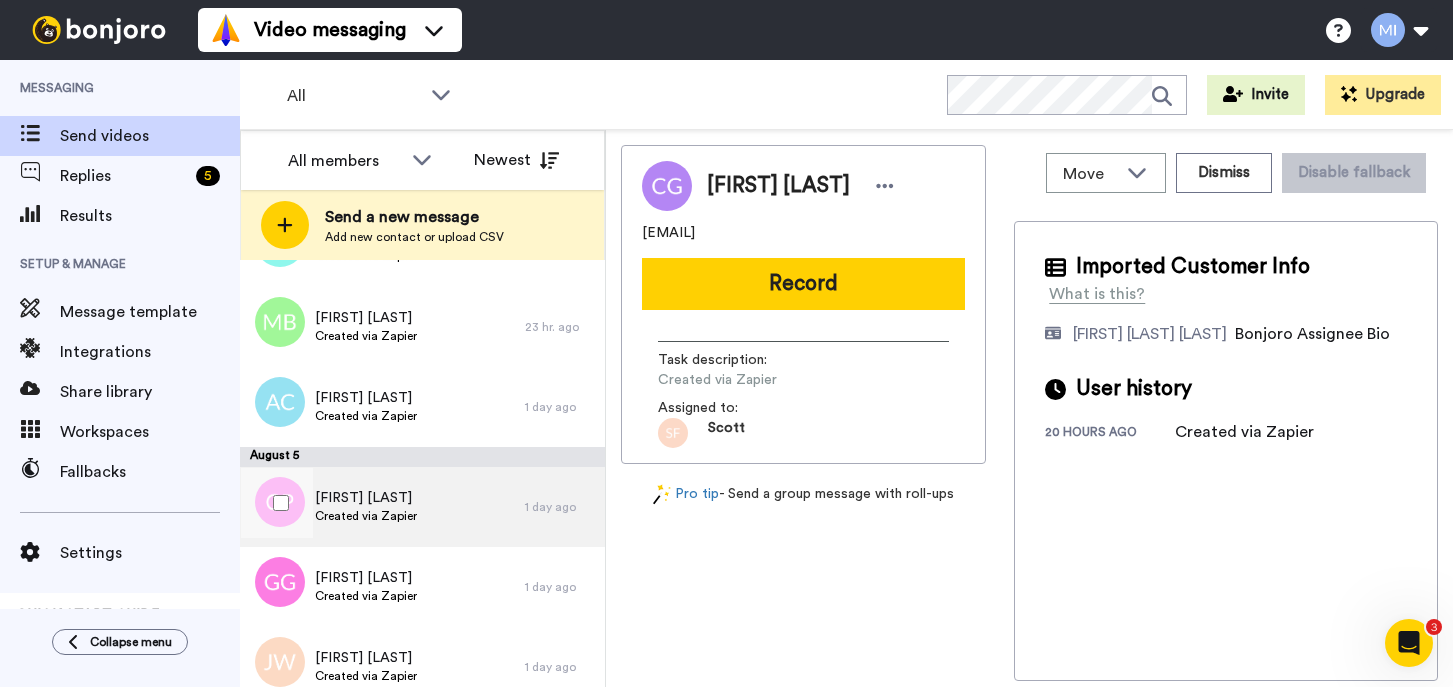 click on "Christopher Pinkowski Created via Zapier" at bounding box center (382, 507) 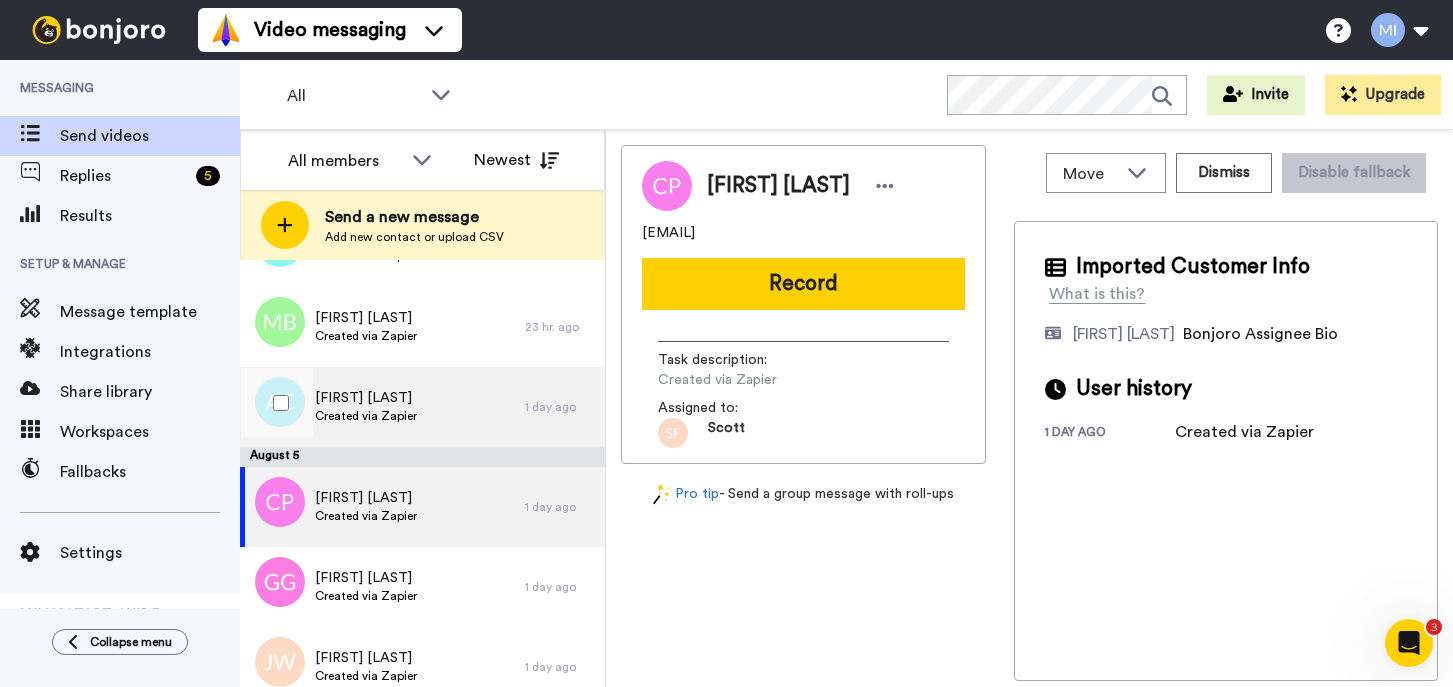 click on "Allegra Curciarello Created via Zapier" at bounding box center [382, 407] 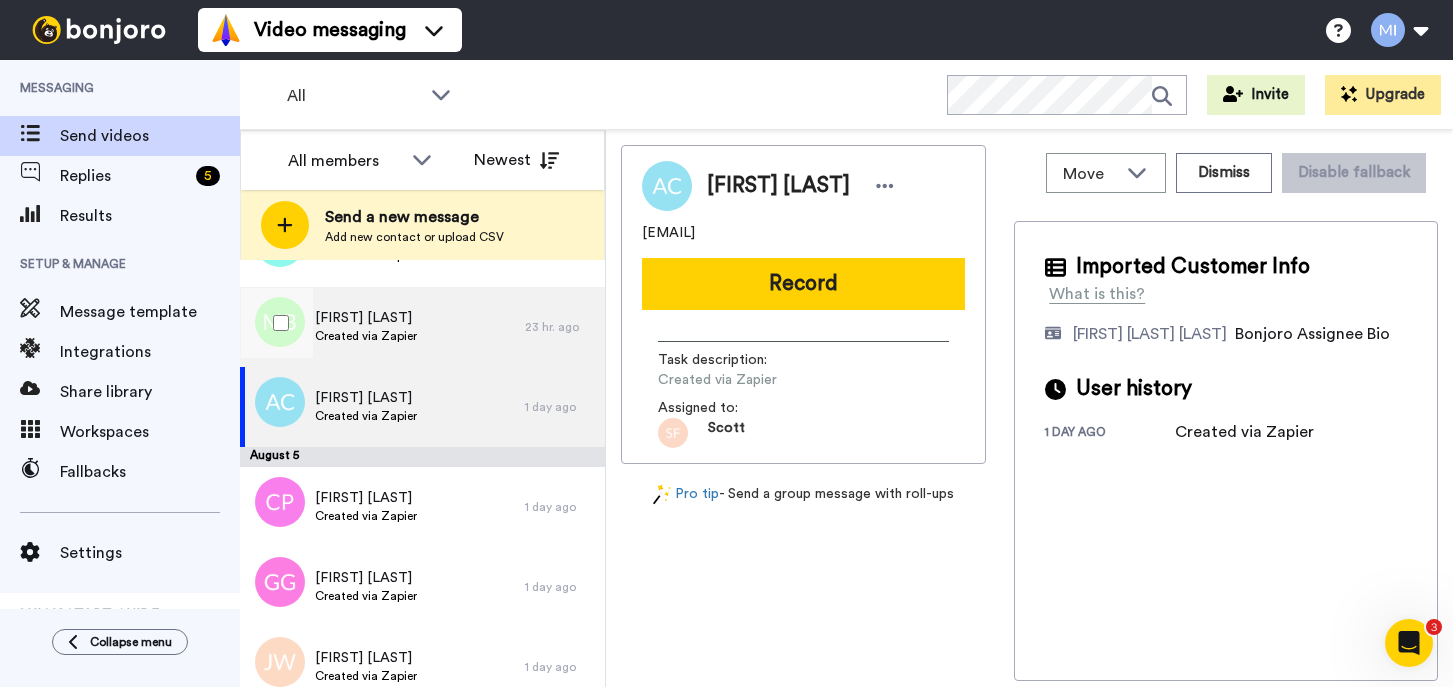 click on "Monya Barnes Created via Zapier" at bounding box center (382, 327) 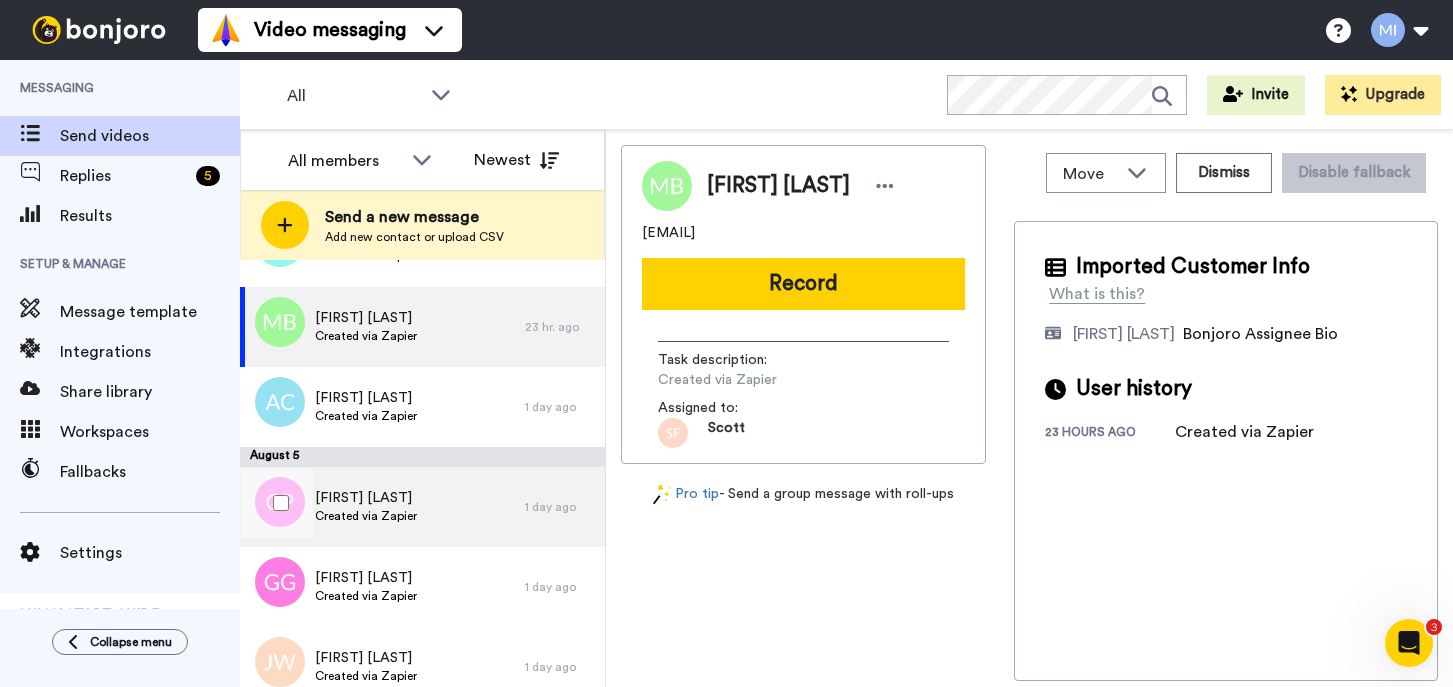 click on "Christopher Pinkowski Created via Zapier" at bounding box center [382, 507] 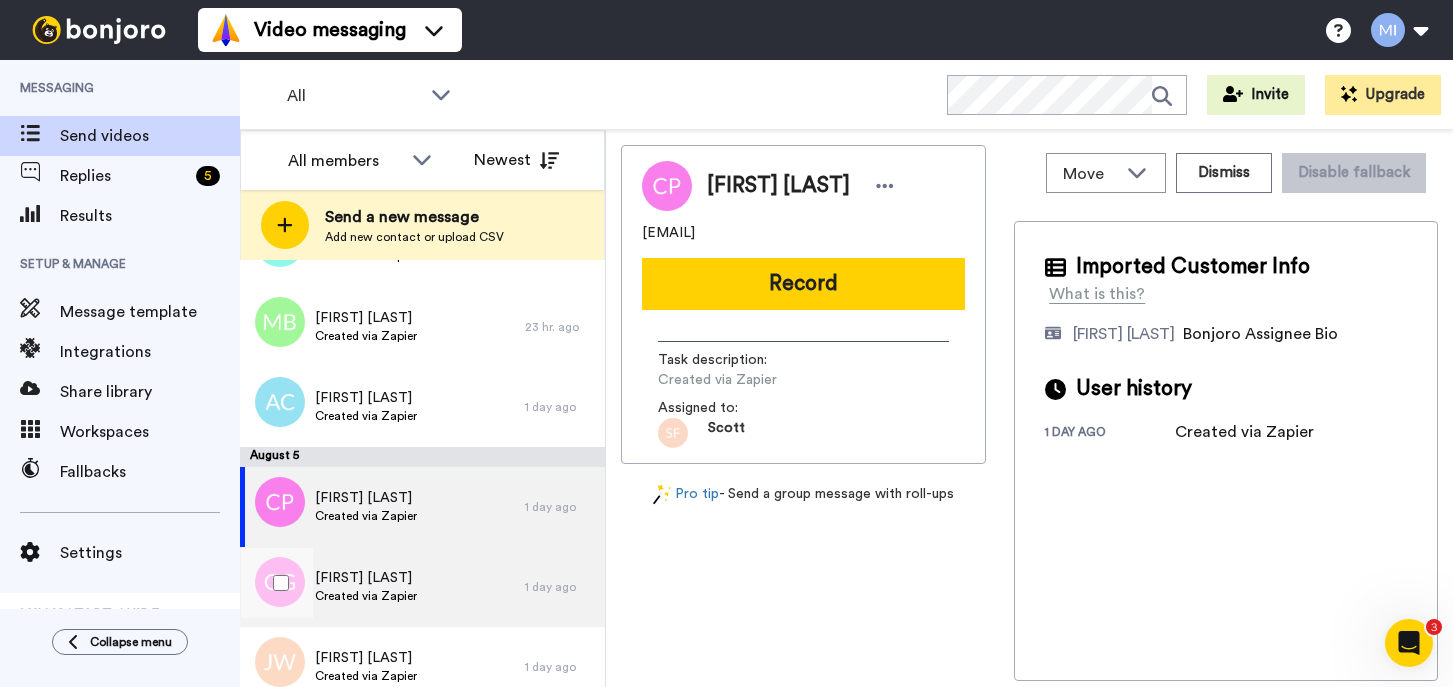 click on "Gloria Gaddy Created via Zapier" at bounding box center (382, 587) 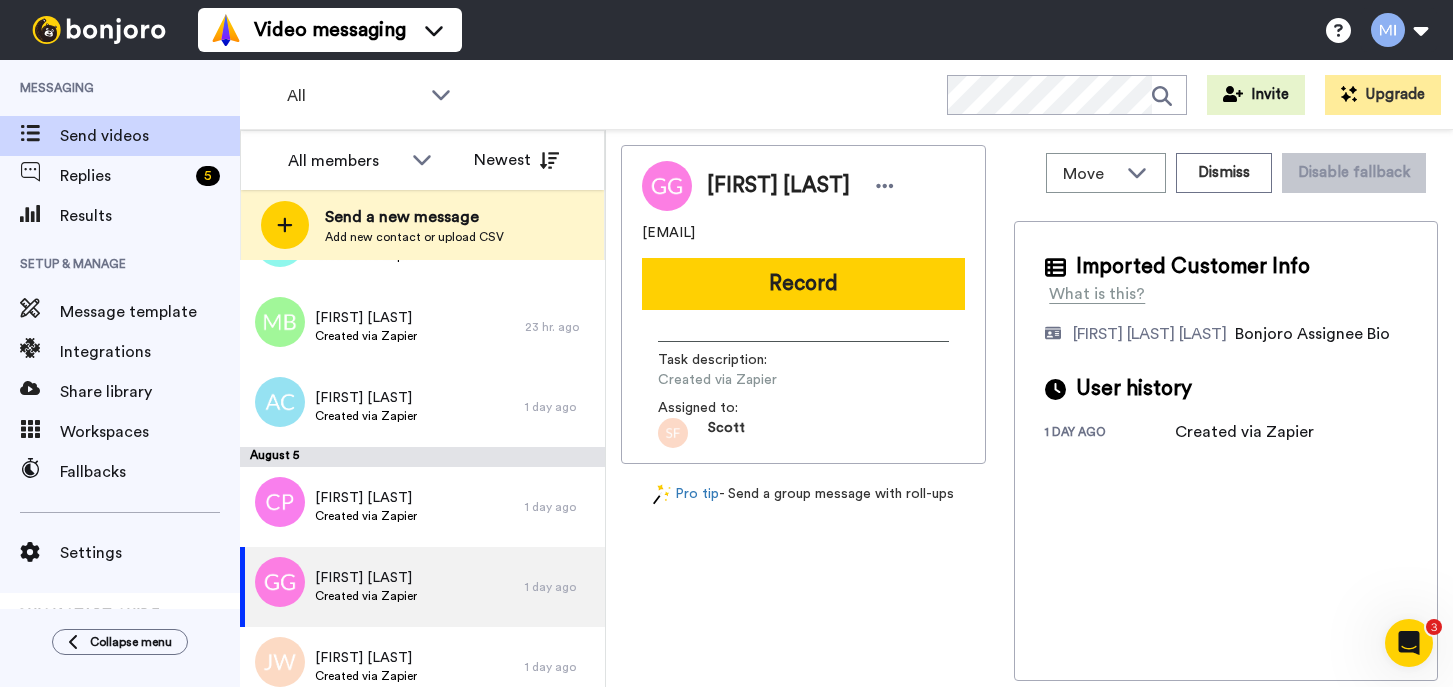 scroll, scrollTop: 2234, scrollLeft: 0, axis: vertical 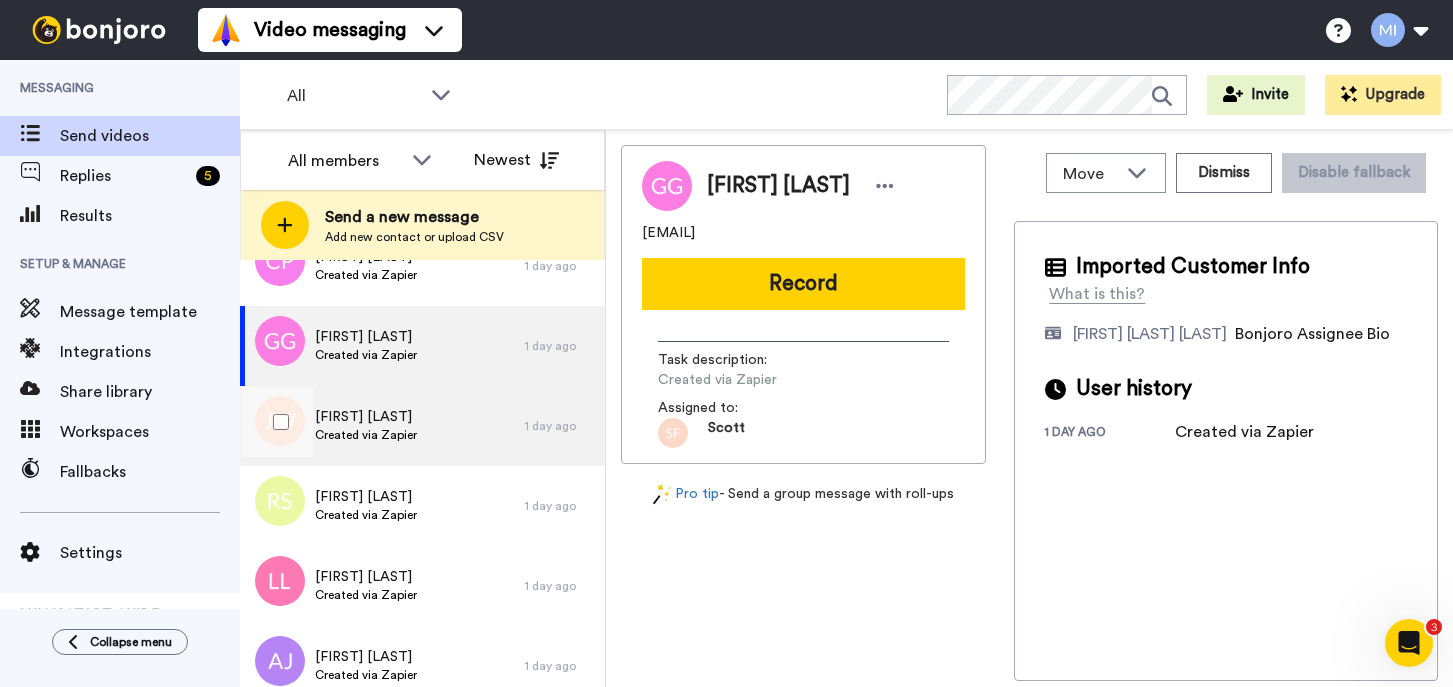 click on "JACQUES WALCOTT Created via Zapier" at bounding box center [382, 426] 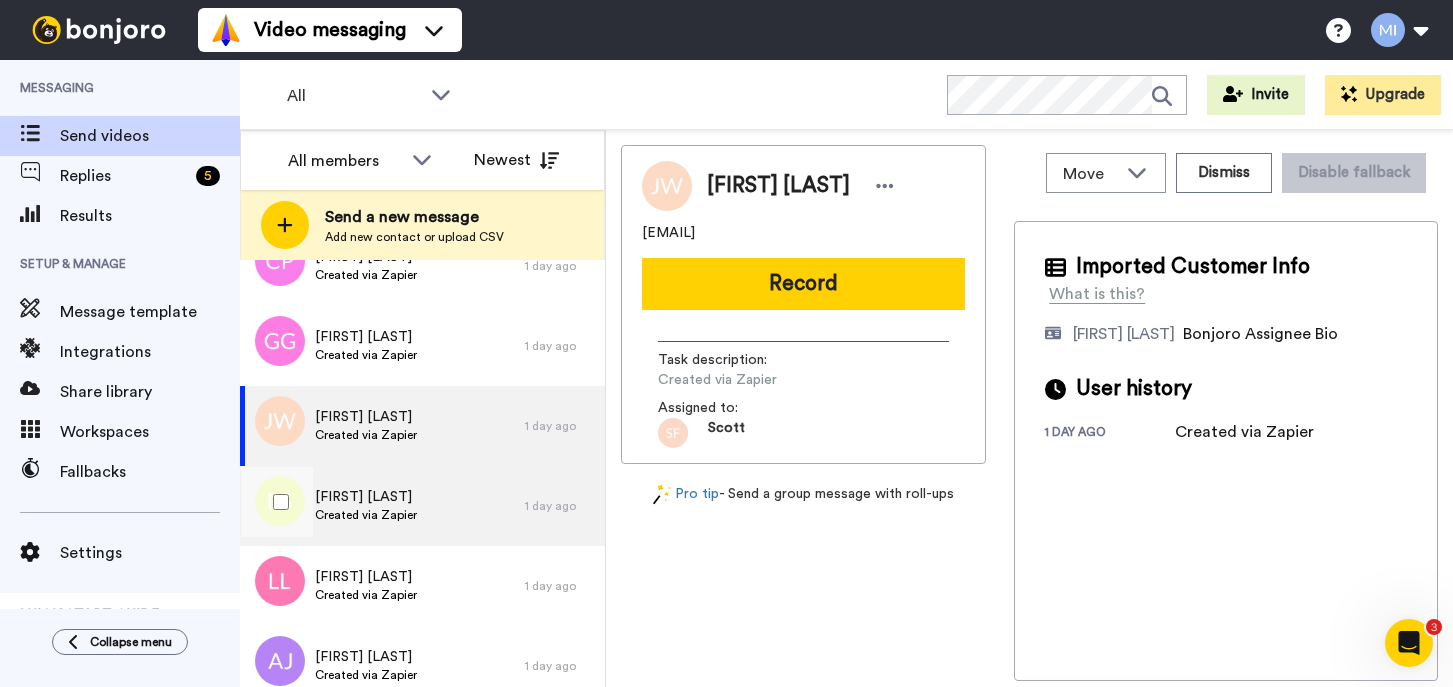 click on "Robert Solomon Created via Zapier" at bounding box center (382, 506) 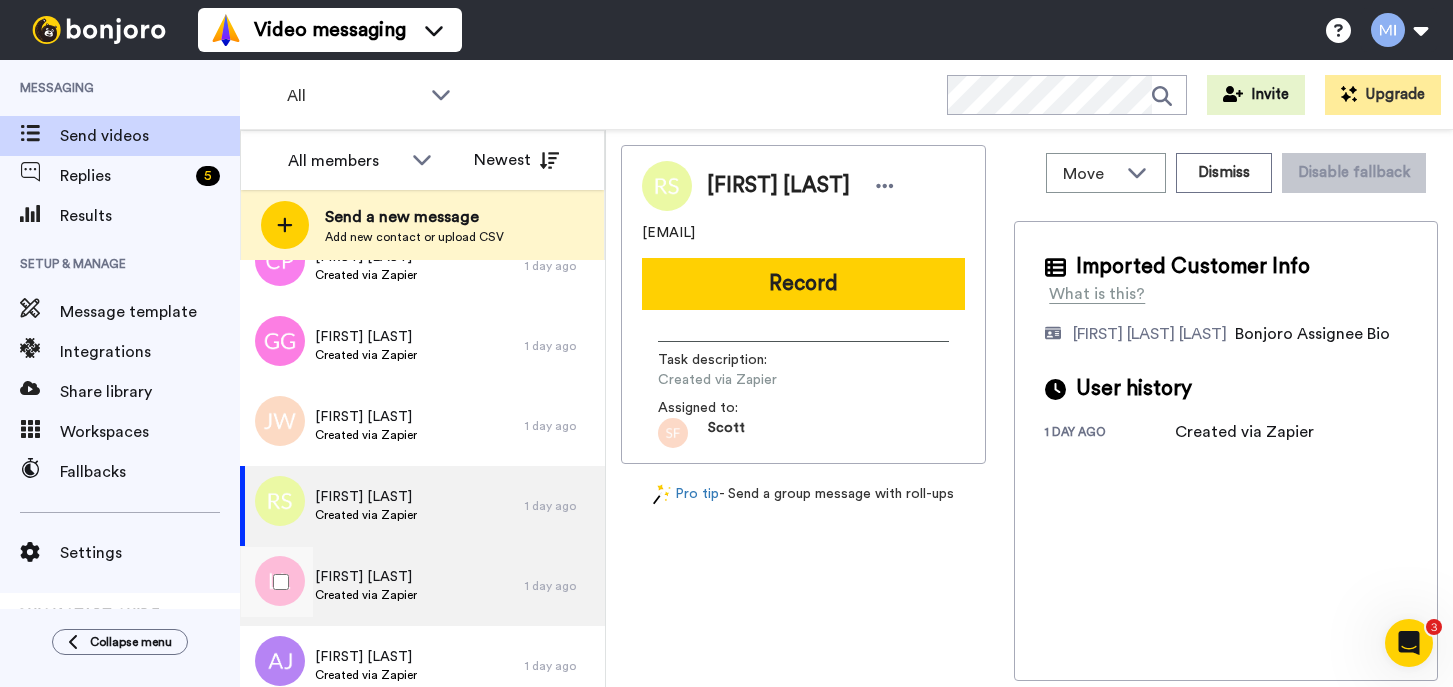 click on "Lindsay Lawson Created via Zapier" at bounding box center [382, 586] 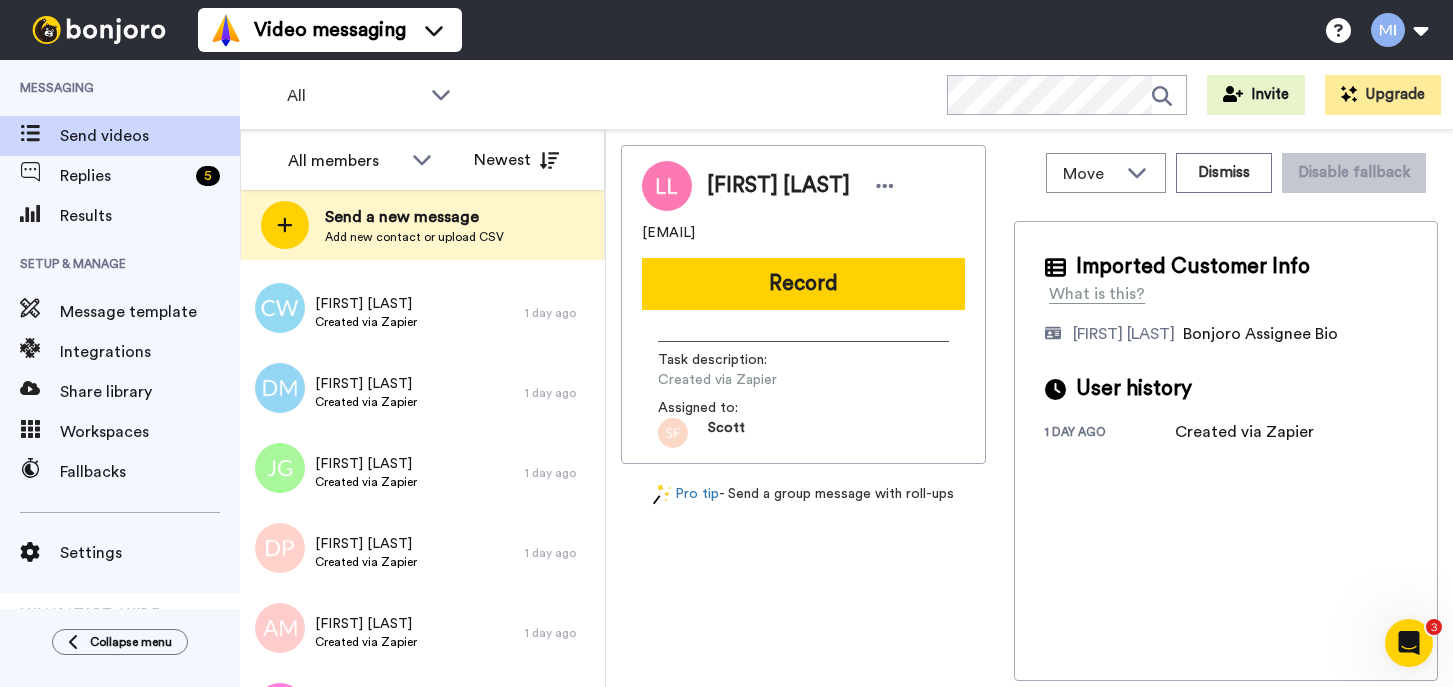 scroll, scrollTop: 2700, scrollLeft: 0, axis: vertical 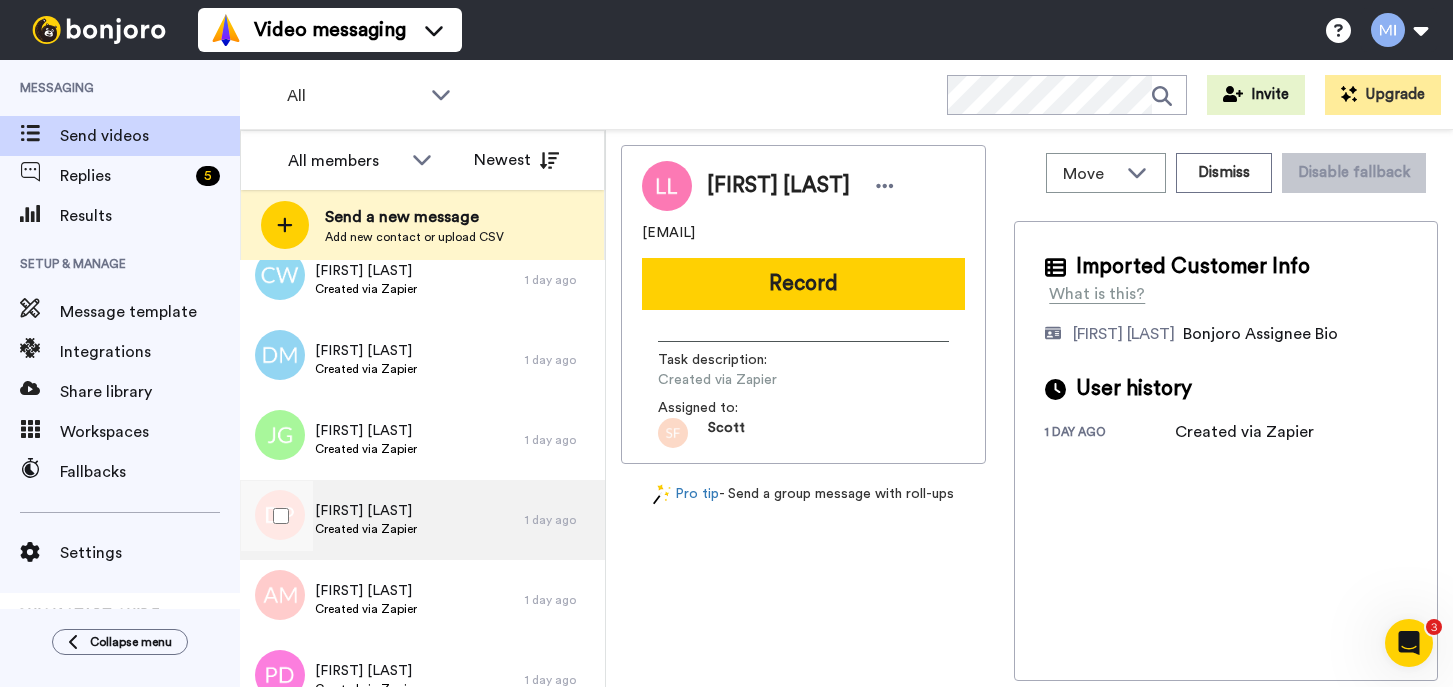 click on "Debra Preston Created via Zapier" at bounding box center (382, 520) 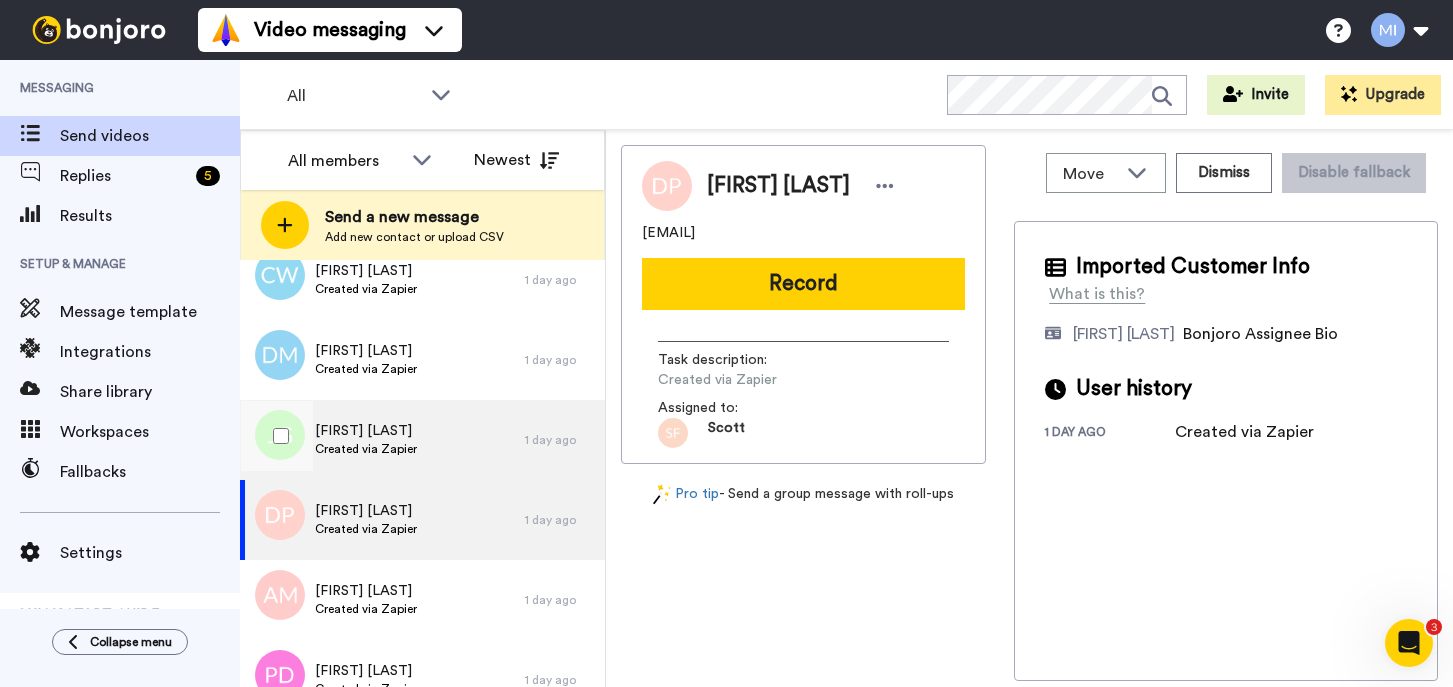 click on "Jacqueline Gibbs Created via Zapier" at bounding box center (382, 440) 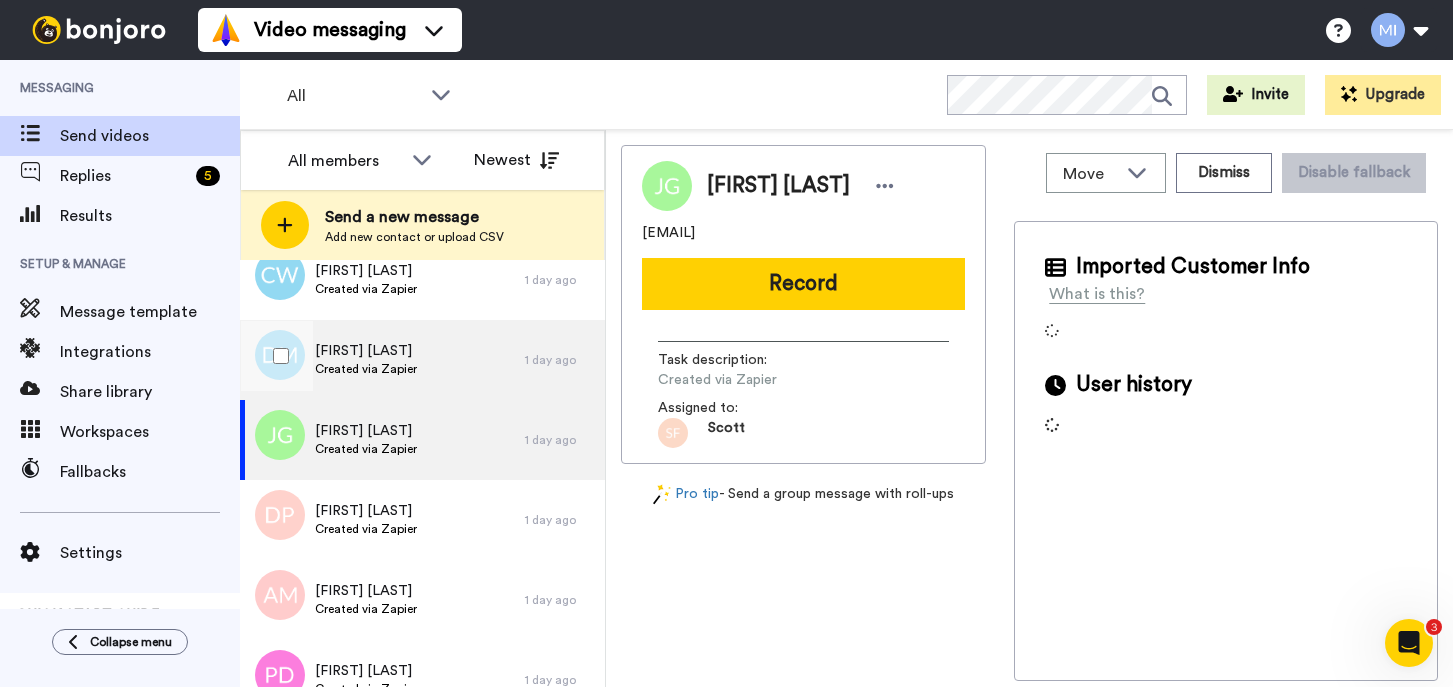 click on "Debbine Murray Created via Zapier" at bounding box center [382, 360] 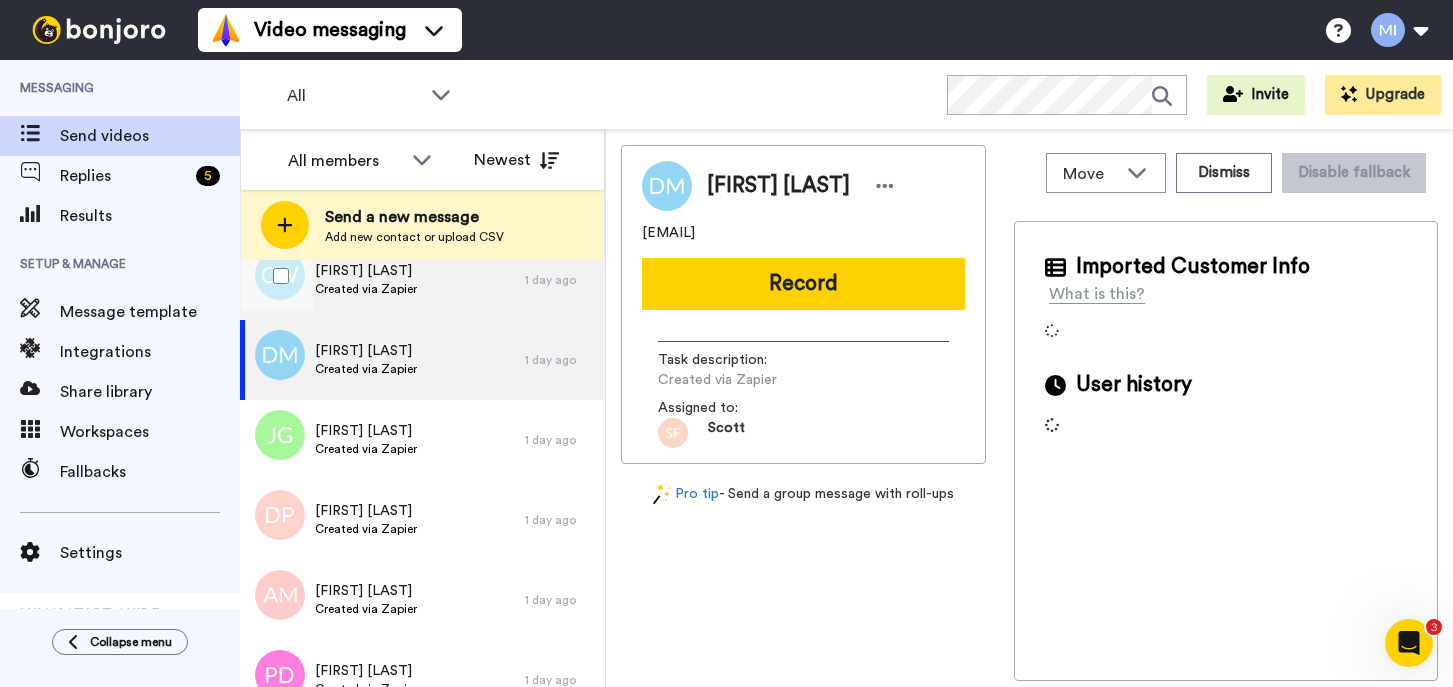 click on "Claire Wynn Created via Zapier" at bounding box center (382, 280) 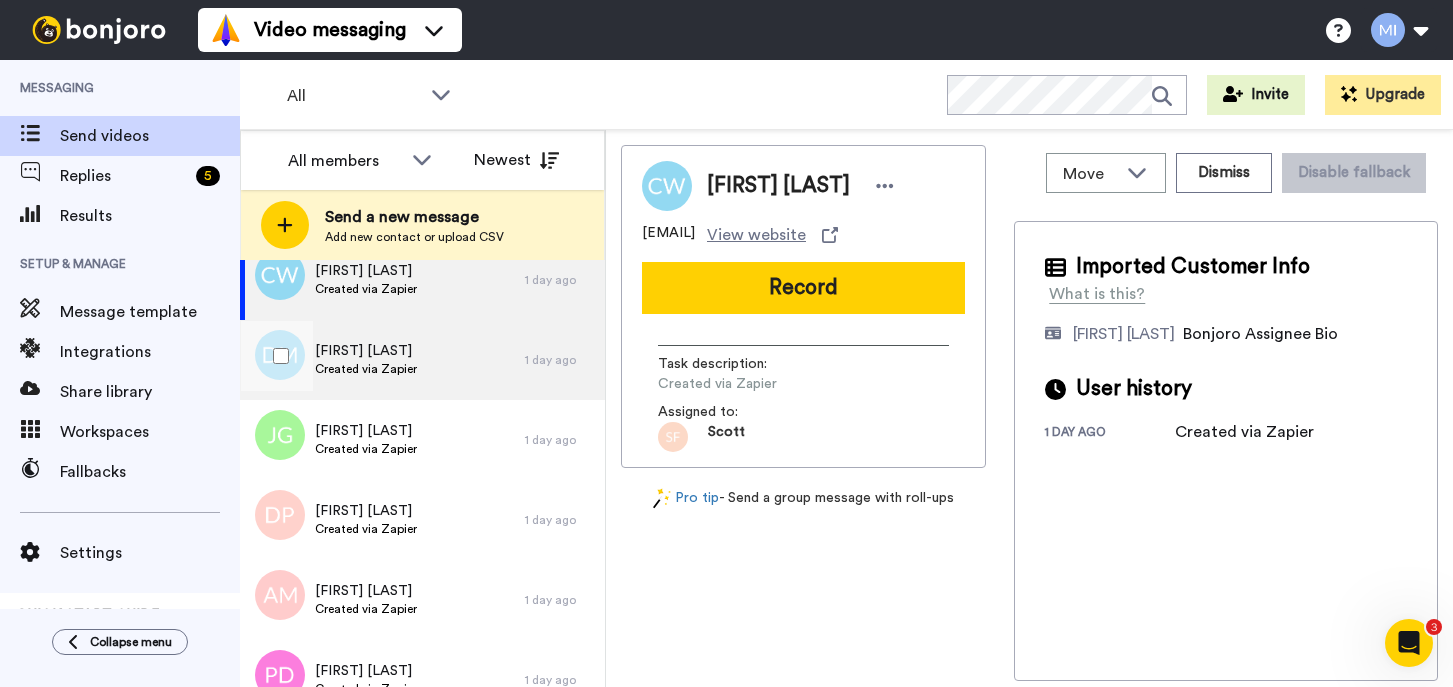 click on "Debbine Murray Created via Zapier" at bounding box center [382, 360] 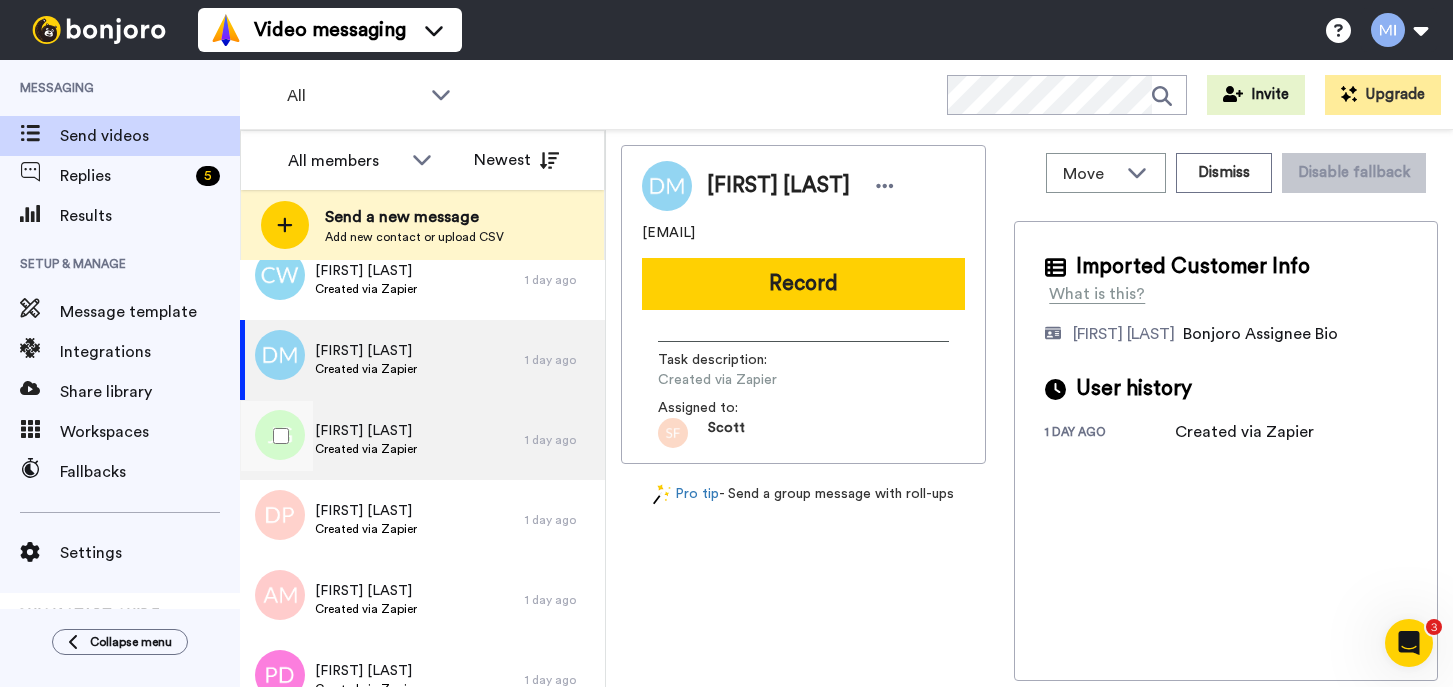 click on "Jacqueline Gibbs Created via Zapier" at bounding box center (382, 440) 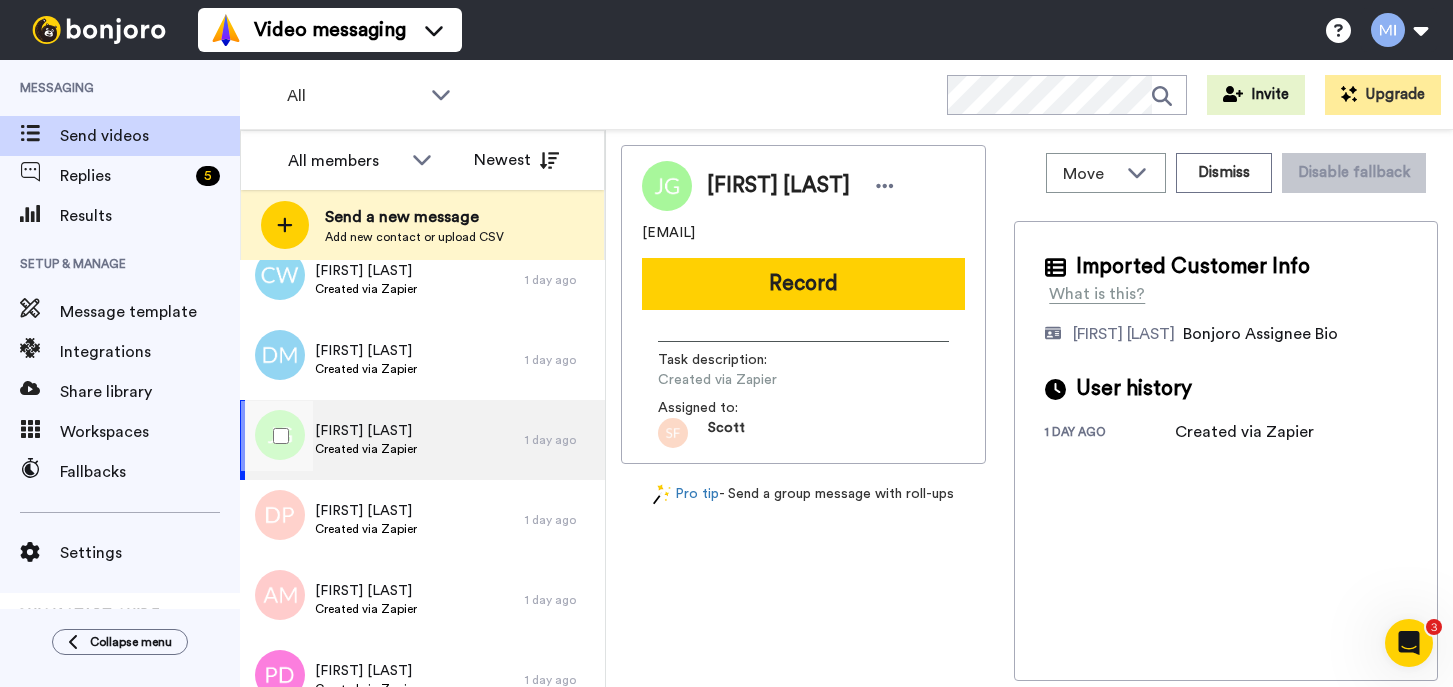 click on "Jacqueline Gibbs Created via Zapier" at bounding box center (382, 440) 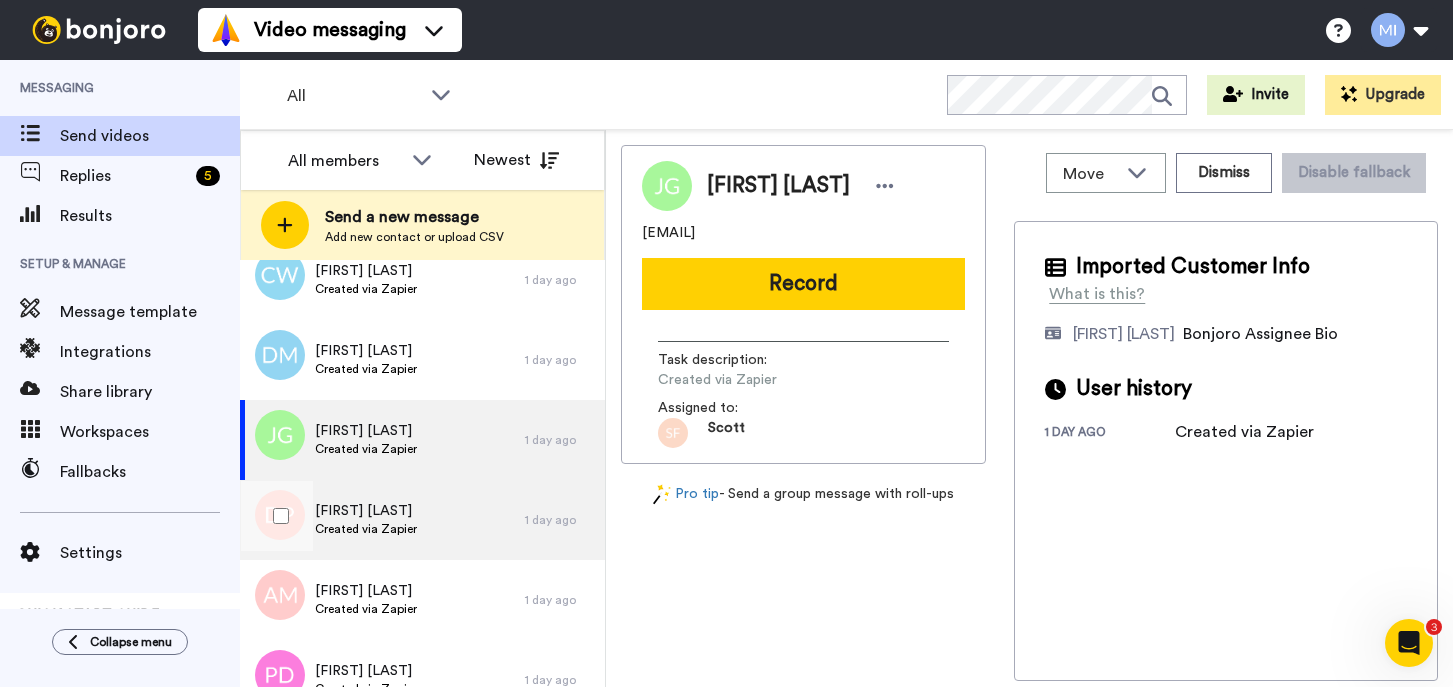 click on "Debra Preston Created via Zapier" at bounding box center (382, 520) 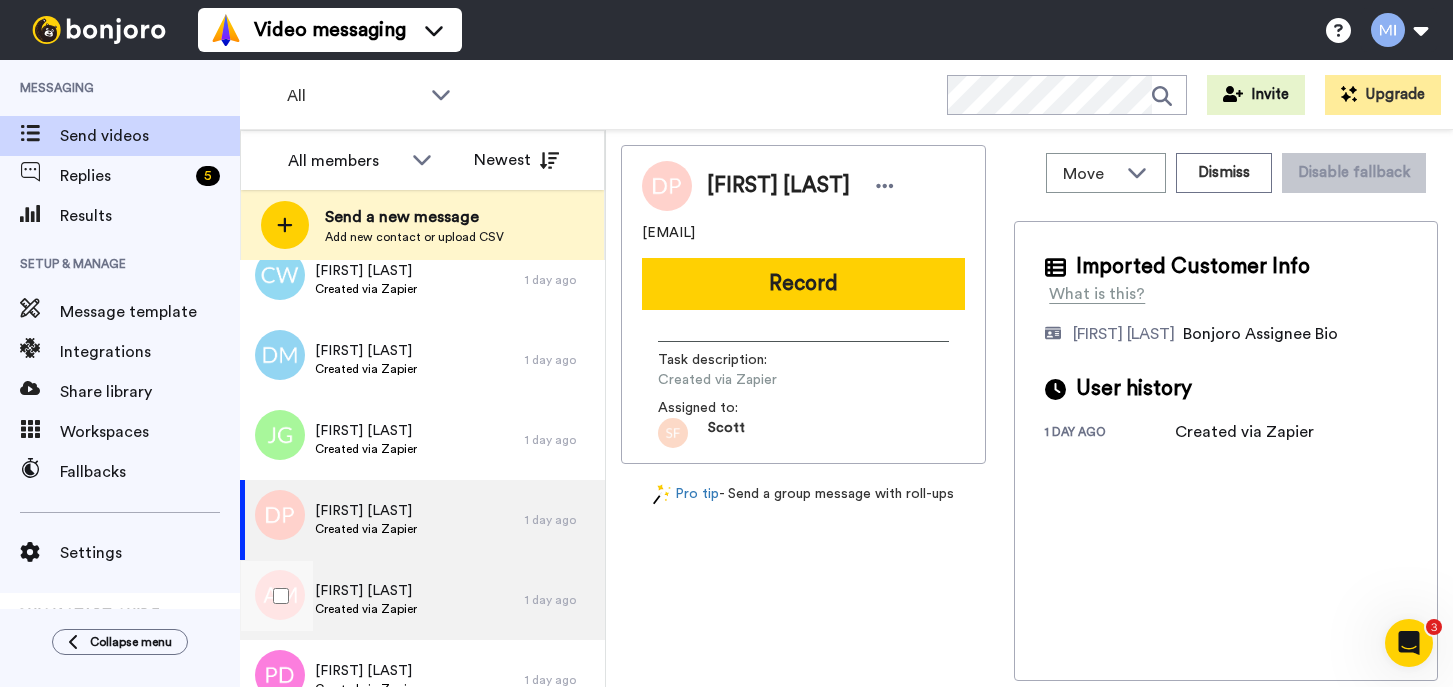click on "Aliciq Muhanji Created via Zapier" at bounding box center [382, 600] 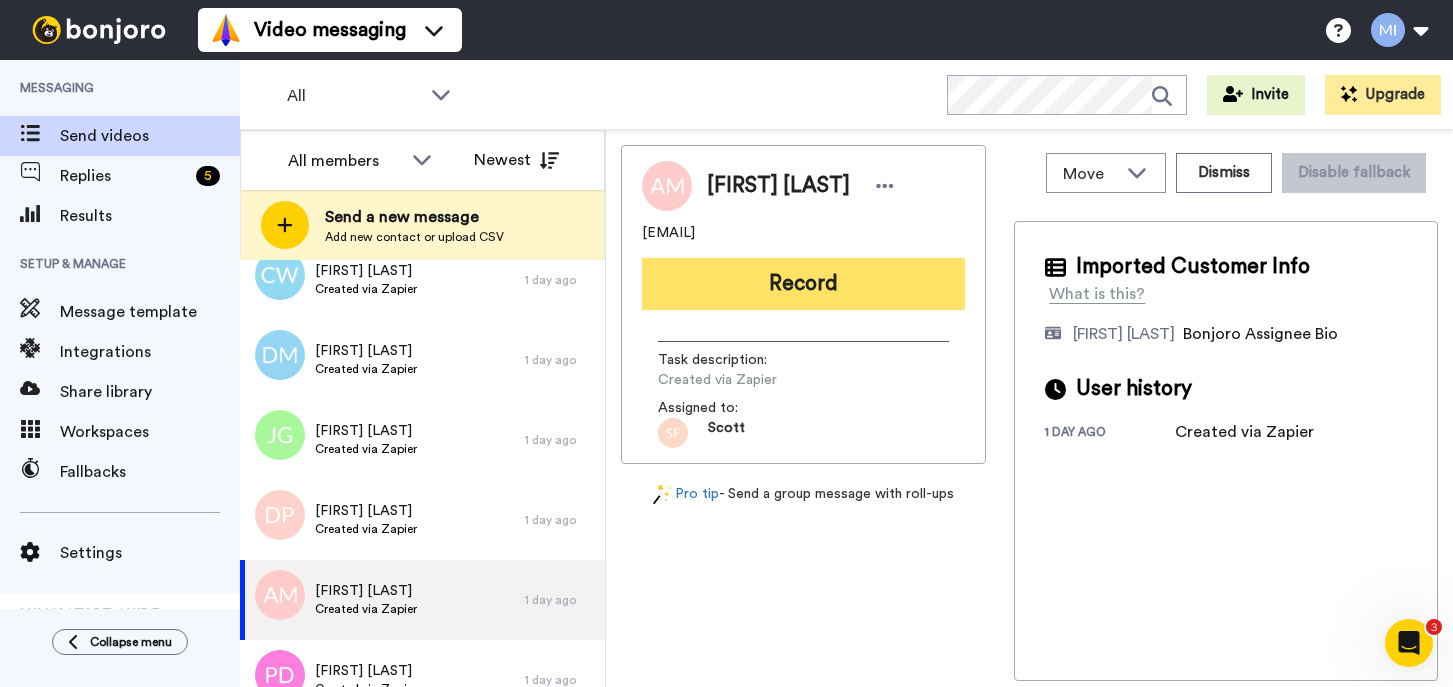 click on "Record" at bounding box center [803, 284] 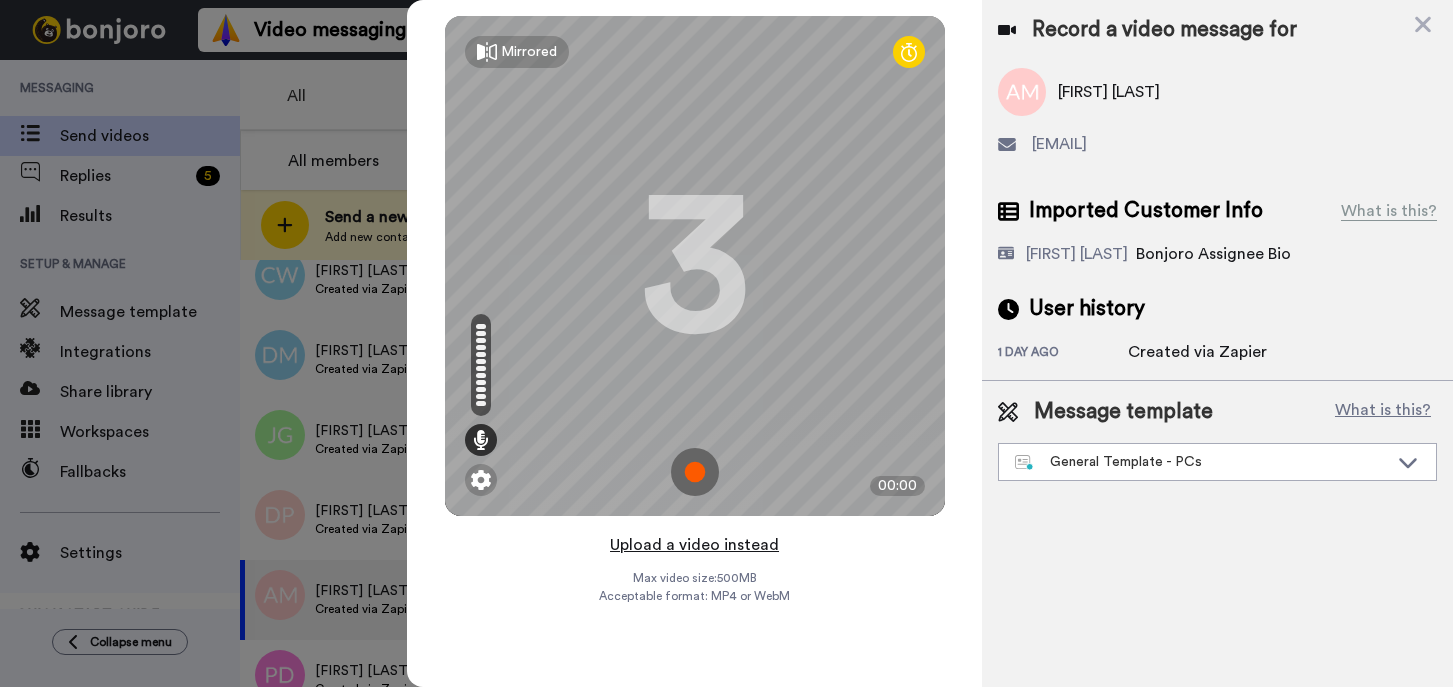 click on "Upload a video instead" at bounding box center (694, 545) 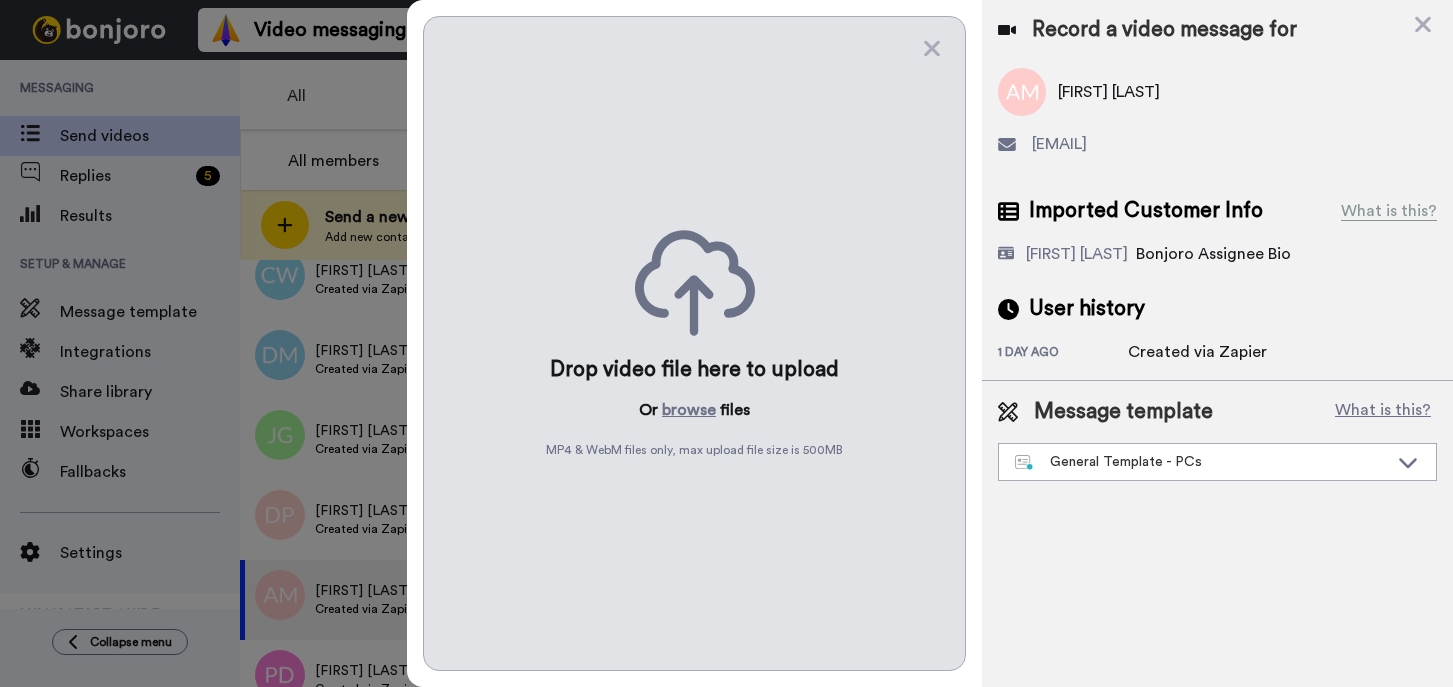 click on "Drop video file here to upload Or   browse   files MP4 & WebM files only, max upload file size is   500 MB" at bounding box center [694, 343] 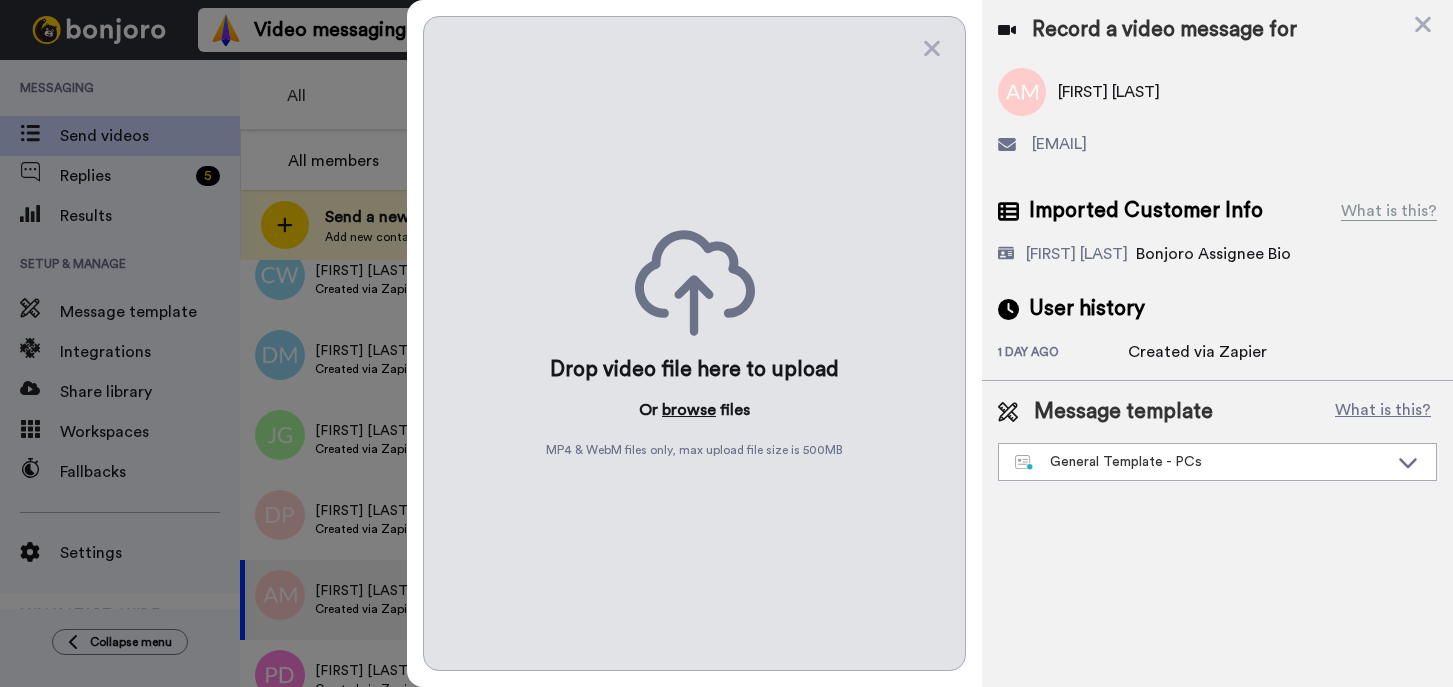 click on "browse" at bounding box center (689, 410) 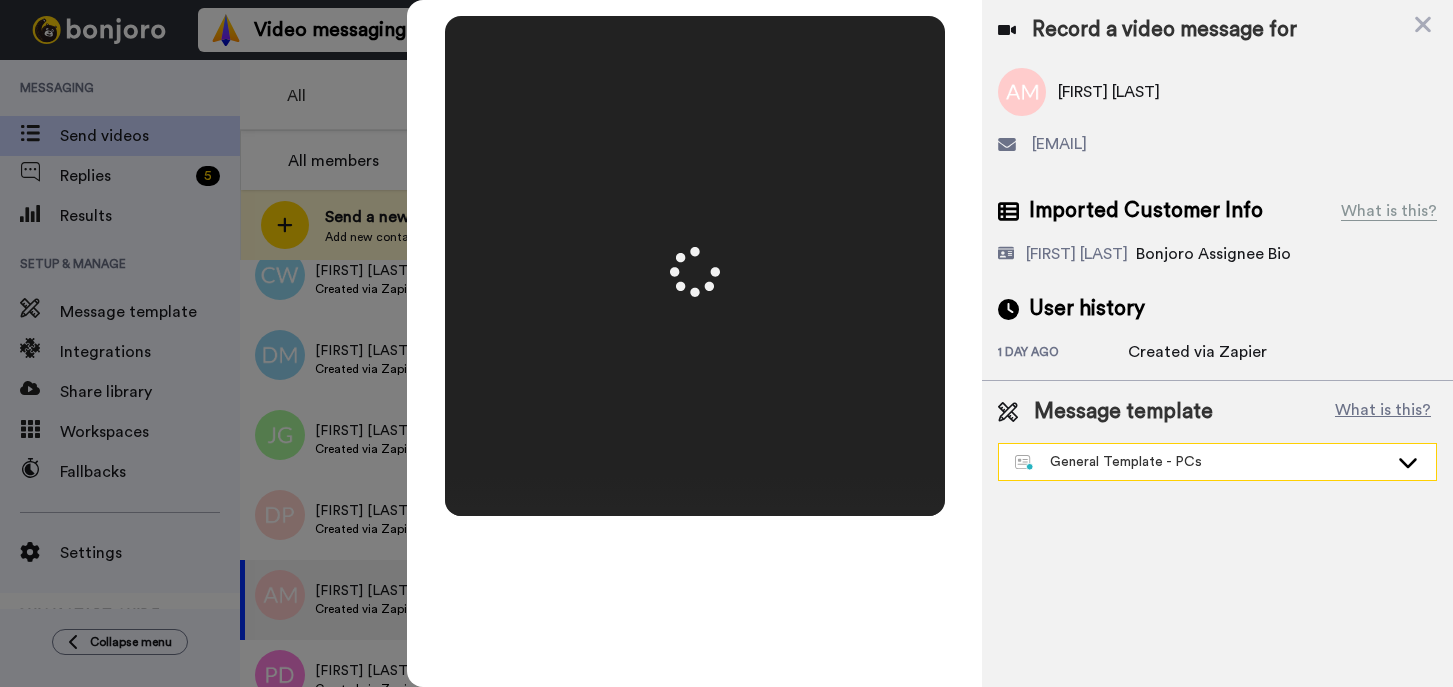 click on "General Template - PCs" at bounding box center (1217, 462) 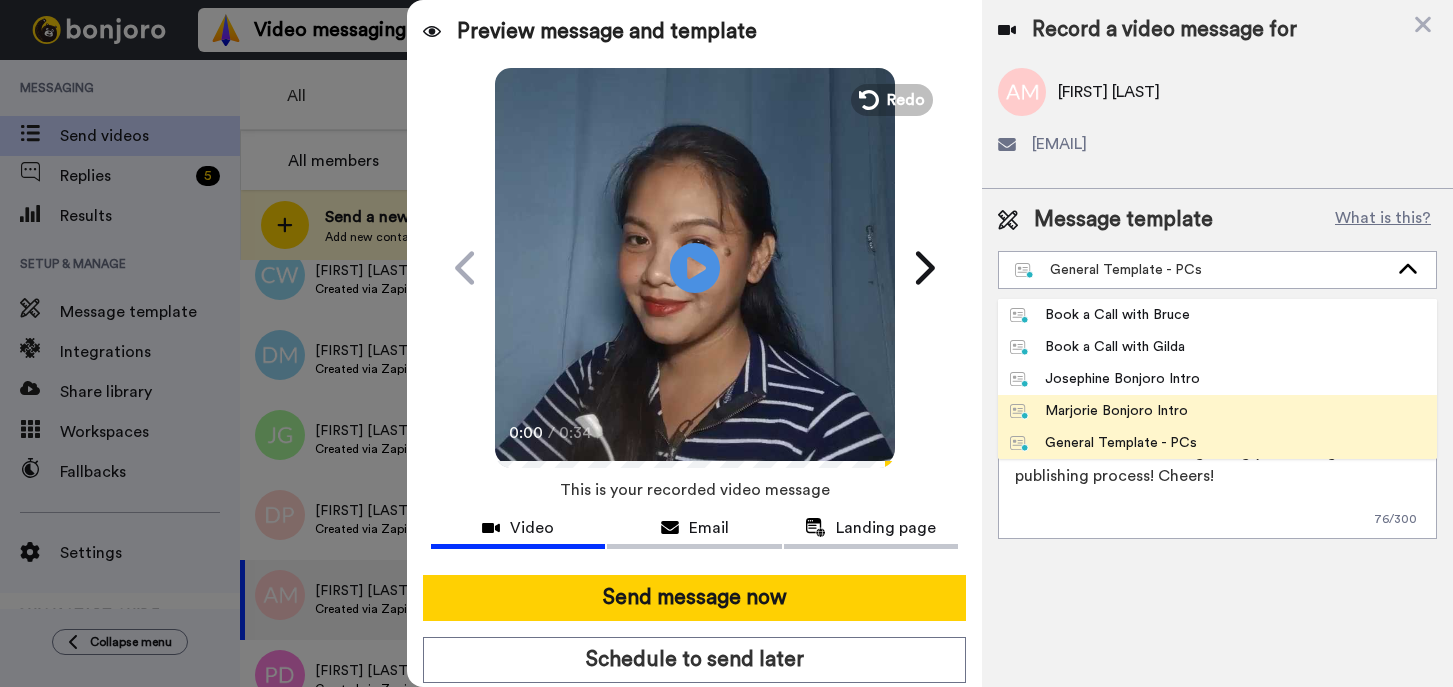 click on "Marjorie Bonjoro Intro" at bounding box center [1099, 411] 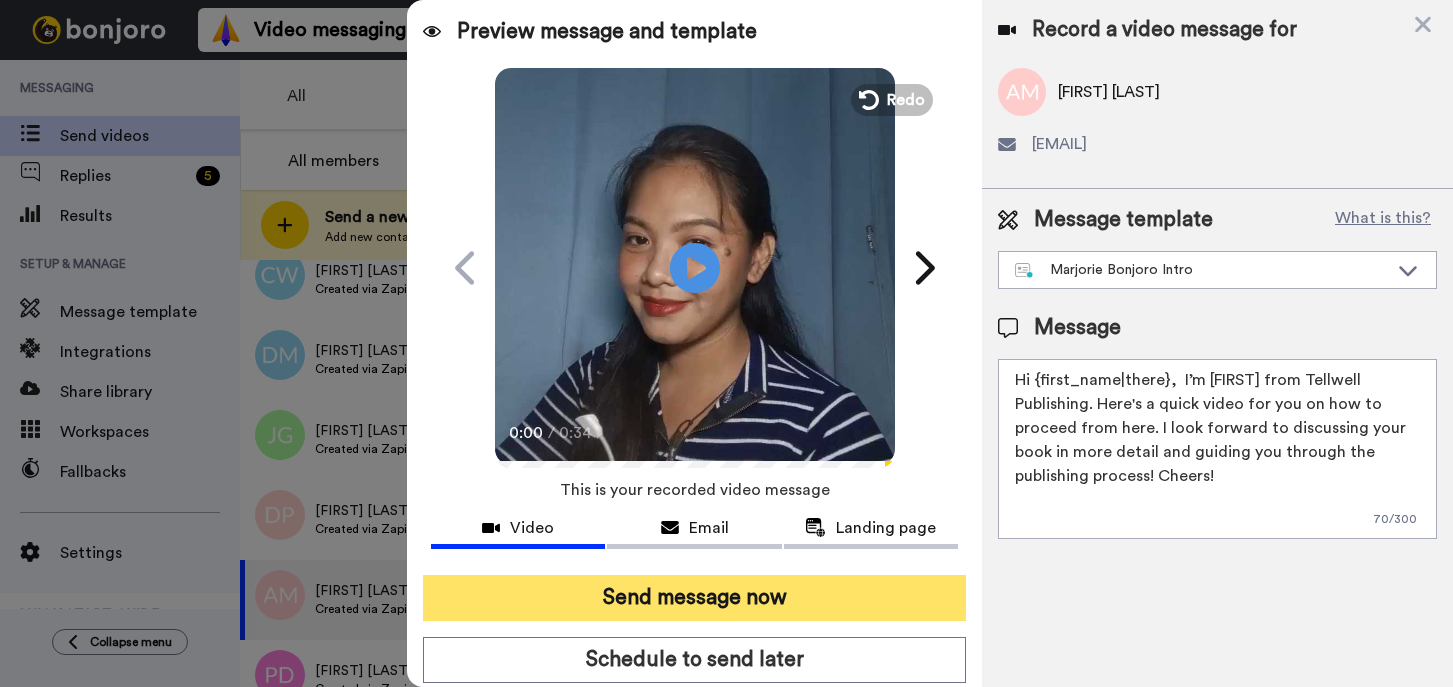 click on "Send message now" at bounding box center (694, 598) 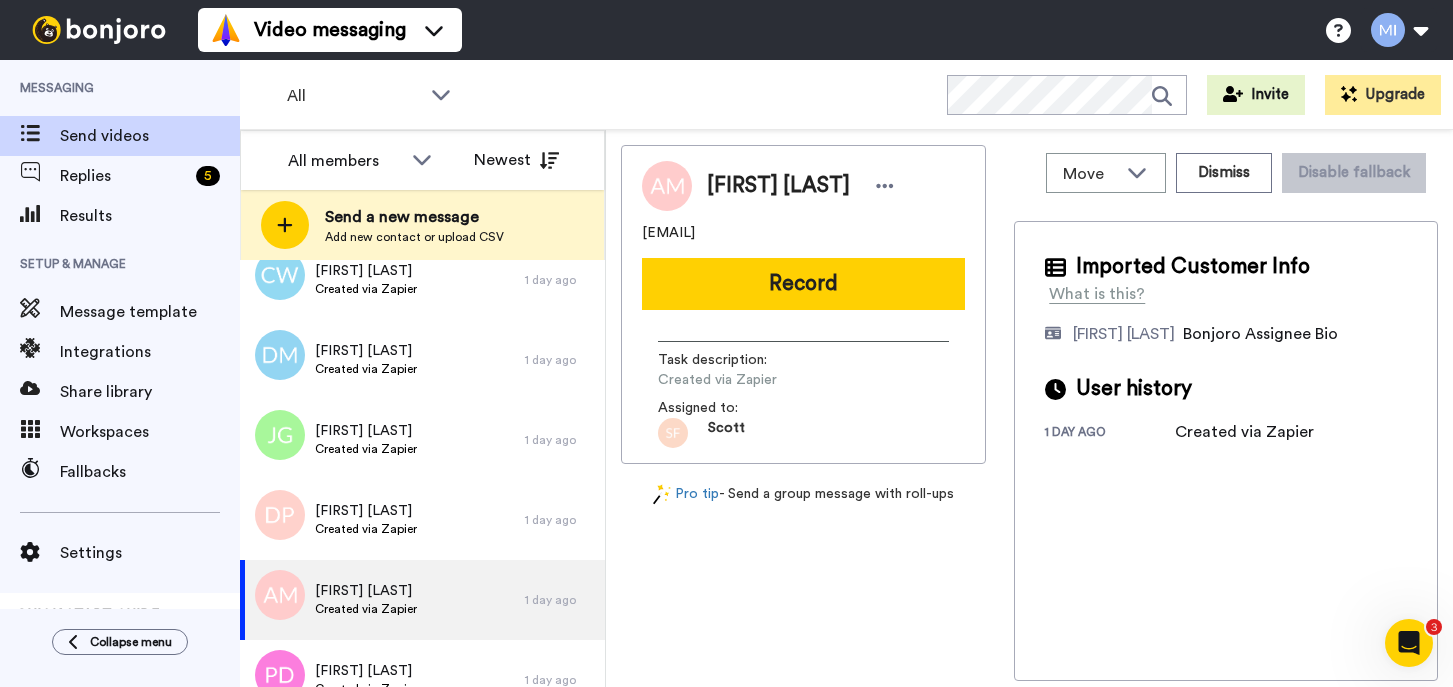 scroll, scrollTop: 0, scrollLeft: 0, axis: both 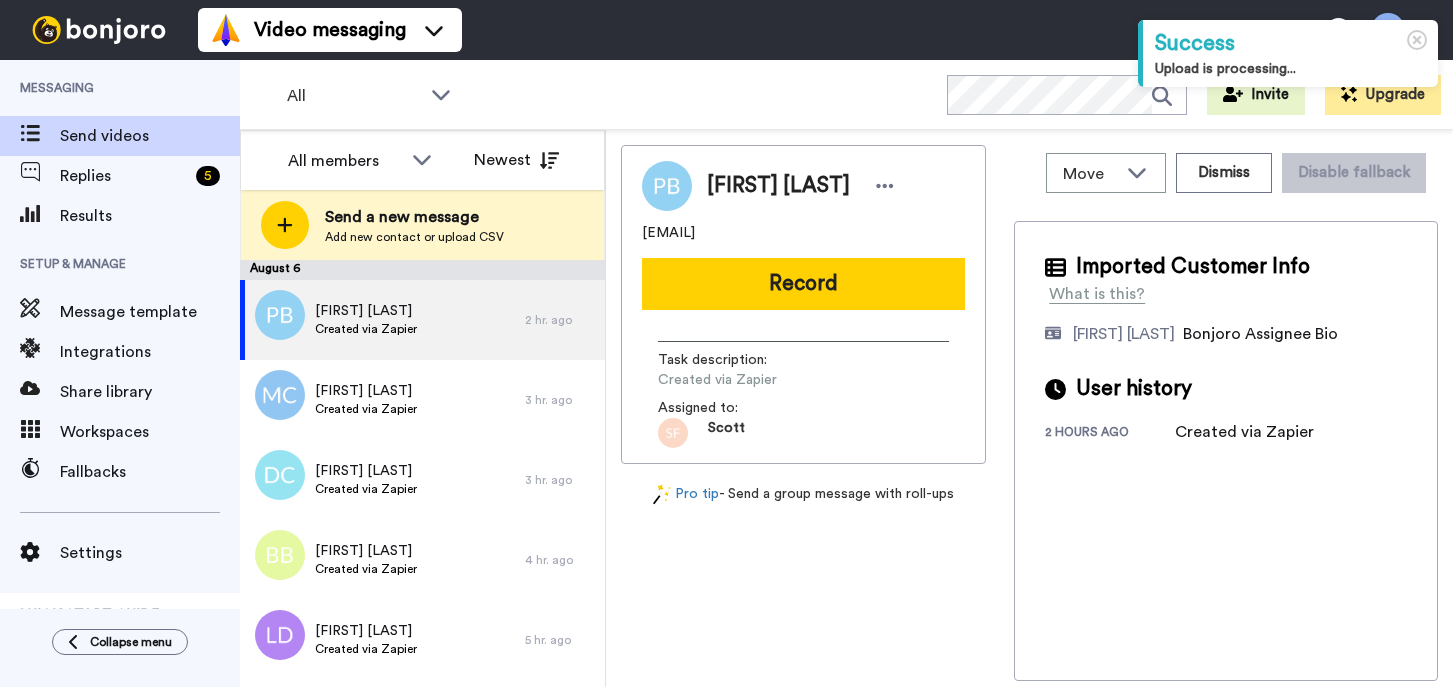 click on "Move WORKSPACES View all Default Task List Marjorie's Migrated Workspace Prospecting Marjorie's Bonjoro Leads + Add a new workspace Dismiss Disable fallback [FIRST] [LAST] [EMAIL] Record Task description : Created via Zapier Assigned to: Scott   Pro tip   - Send a group message with roll-ups Move WORKSPACES View all Default Task List Marjorie's Migrated Workspace Prospecting Marjorie's Bonjoro Leads + Add a new workspace Dismiss Disable fallback Imported Customer Info What is this? [FIRST] [LAST] Bonjoro Assignee Bio User history 2 hours ago Created via Zapier" at bounding box center (1029, 408) 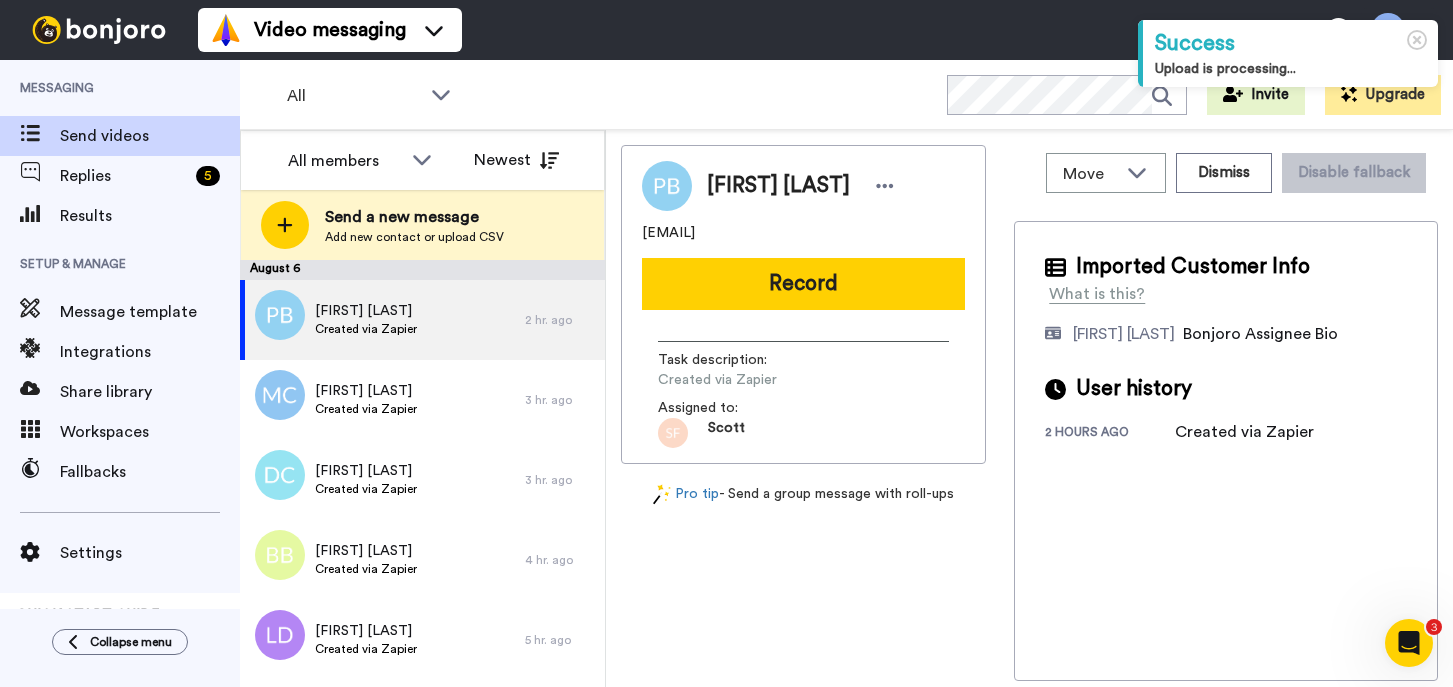 scroll, scrollTop: 0, scrollLeft: 0, axis: both 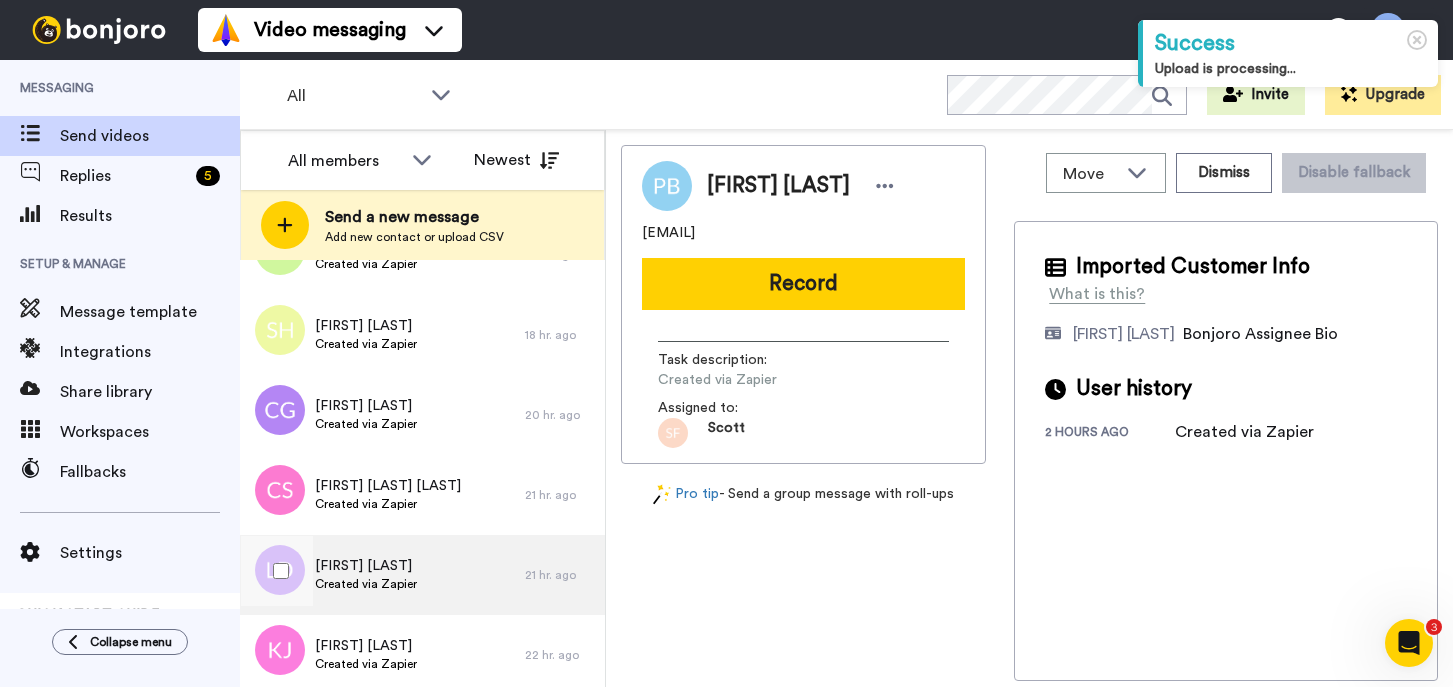 click on "Lester De Mel Created via Zapier" at bounding box center (382, 575) 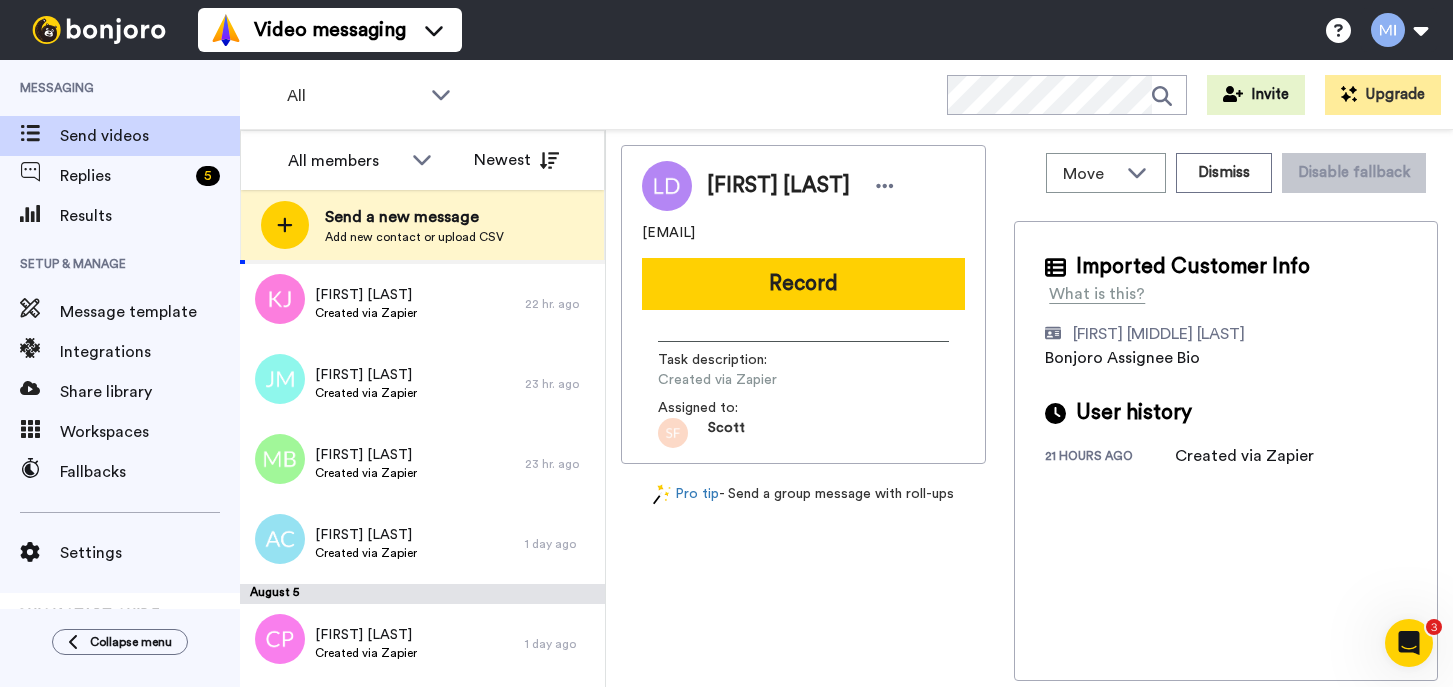 scroll, scrollTop: 2132, scrollLeft: 0, axis: vertical 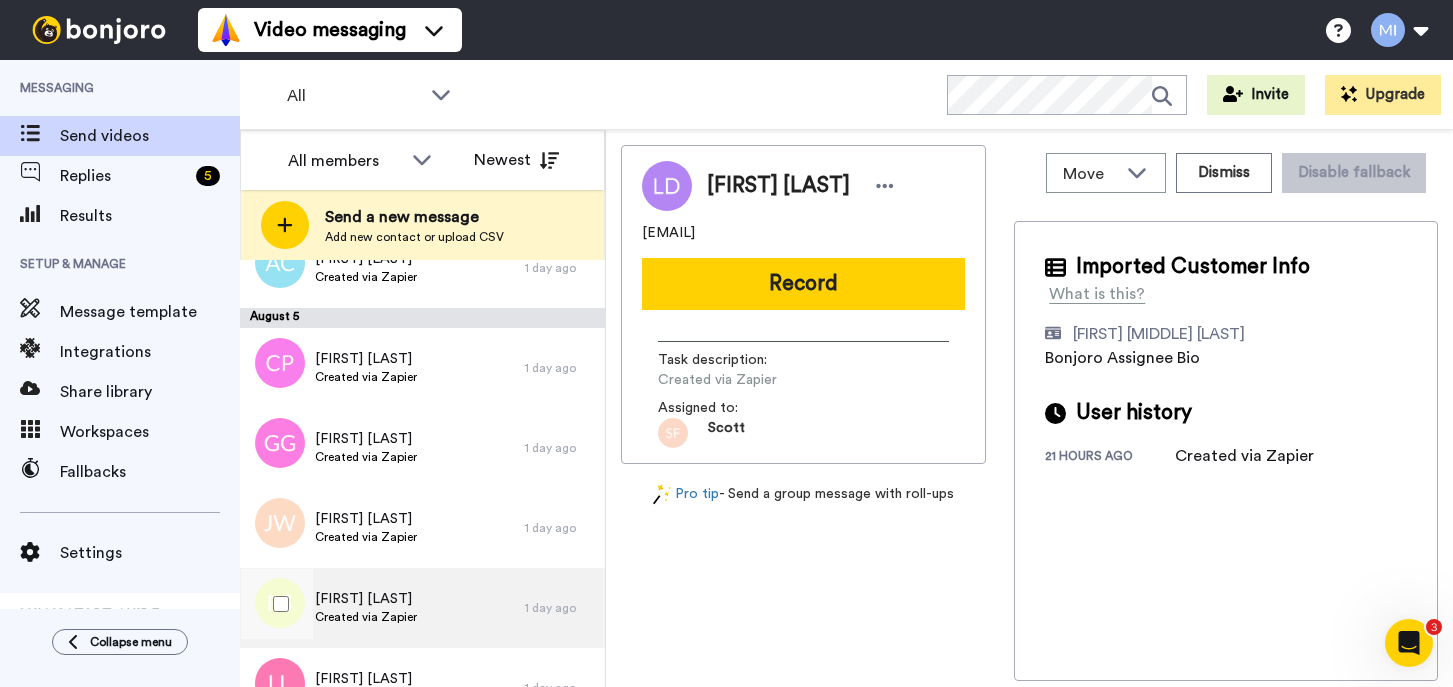 click on "Robert Solomon Created via Zapier 1 day ago" at bounding box center [422, 608] 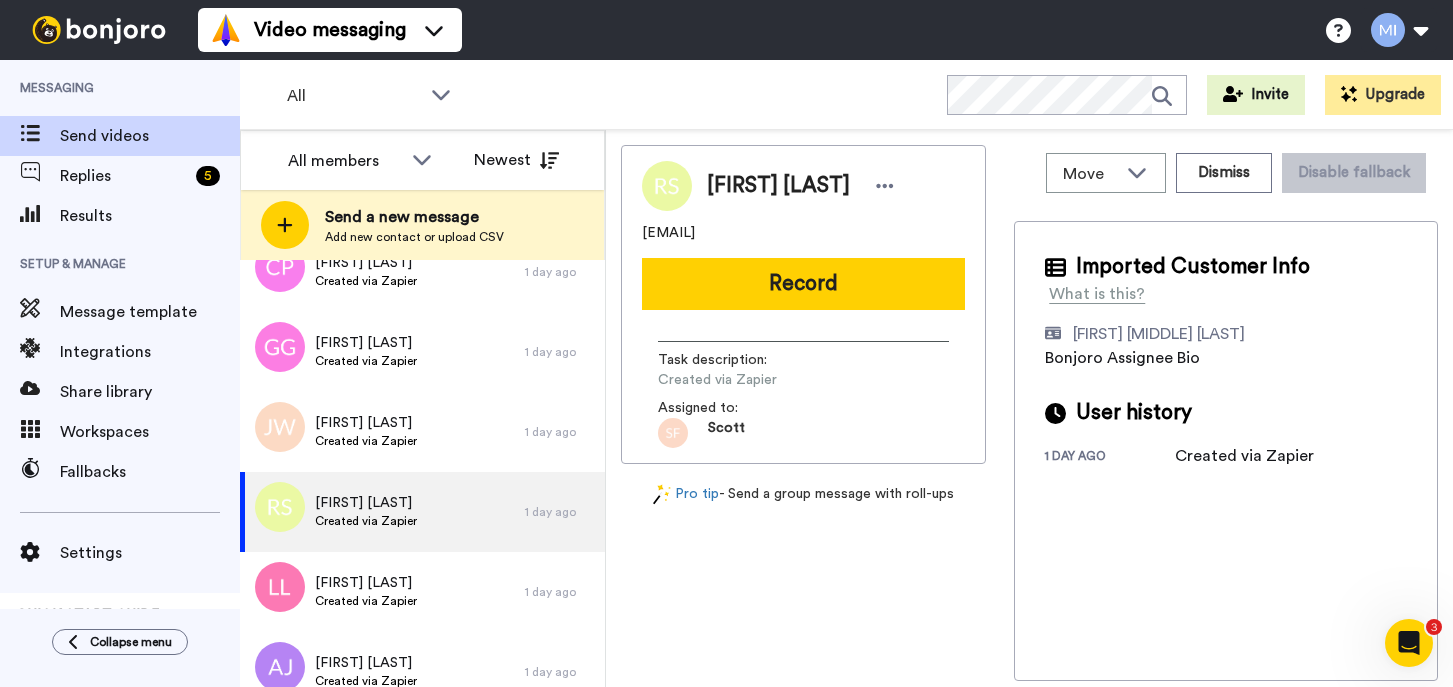 scroll, scrollTop: 2370, scrollLeft: 0, axis: vertical 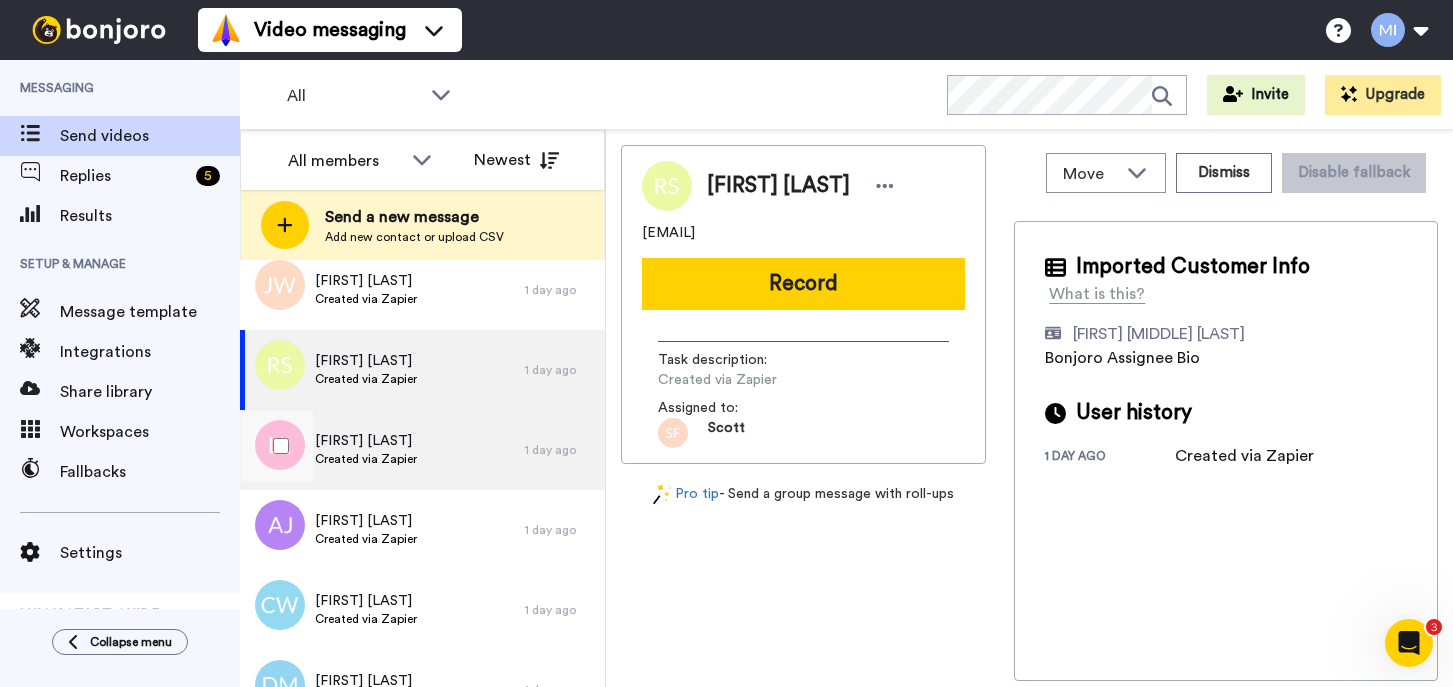 click on "Lindsay Lawson Created via Zapier" at bounding box center [382, 450] 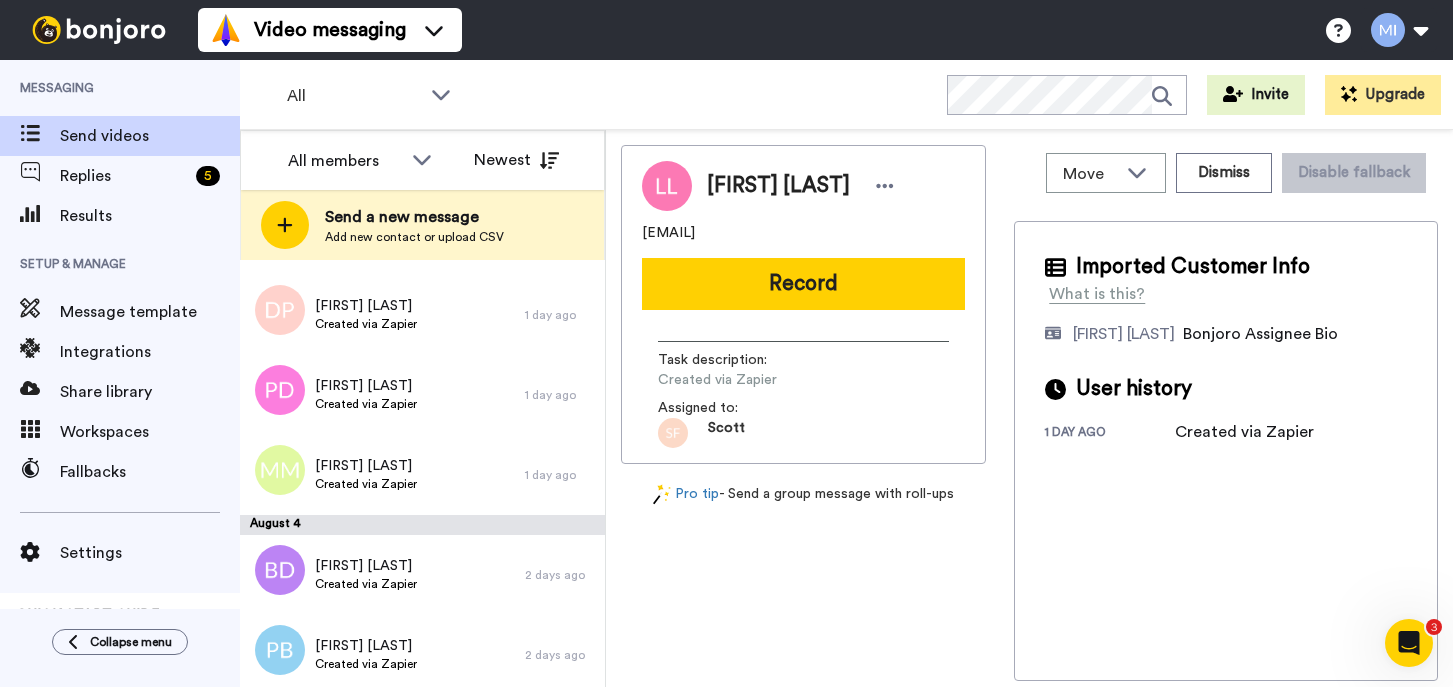 scroll, scrollTop: 2910, scrollLeft: 0, axis: vertical 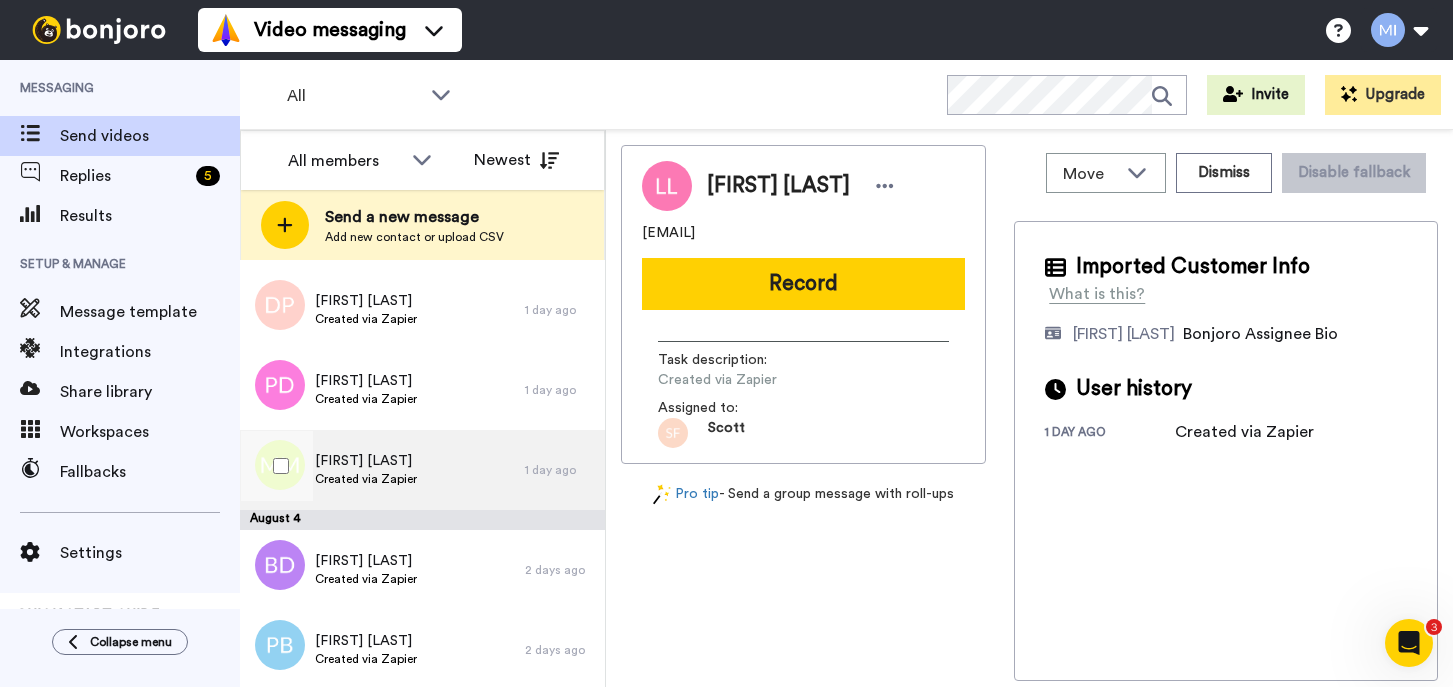 click on "Malaikah Mae Created via Zapier 1 day ago" at bounding box center (422, 470) 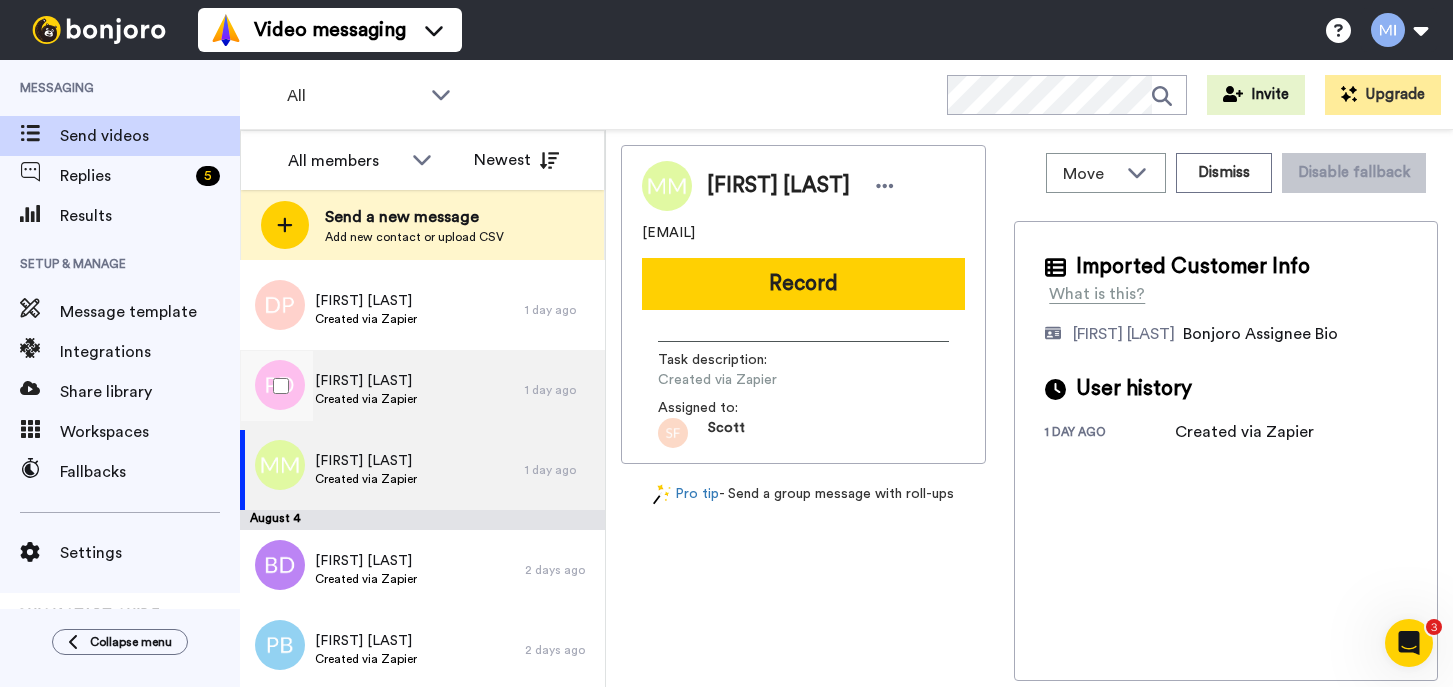 click on "Patrice DeVaughn Created via Zapier 1 day ago" at bounding box center [422, 390] 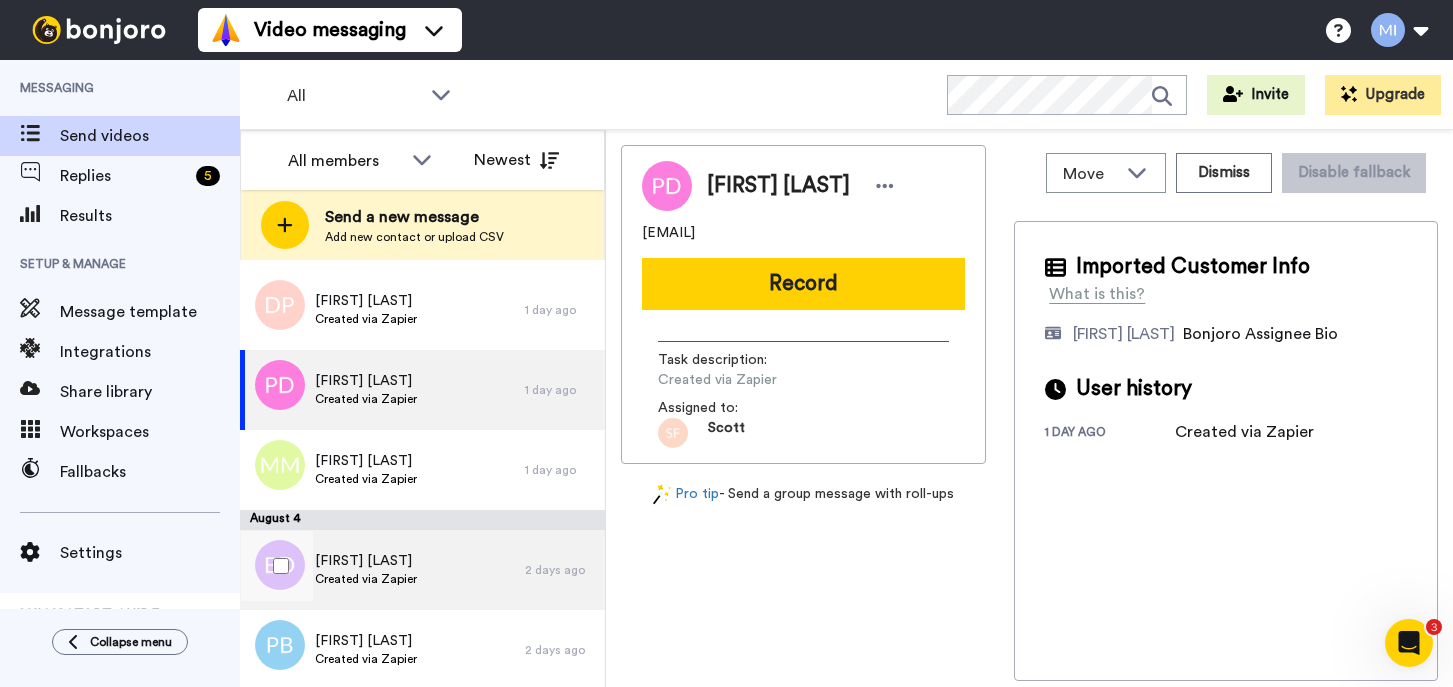 click on "Brittany Dickey Created via Zapier 2 days ago" at bounding box center (422, 570) 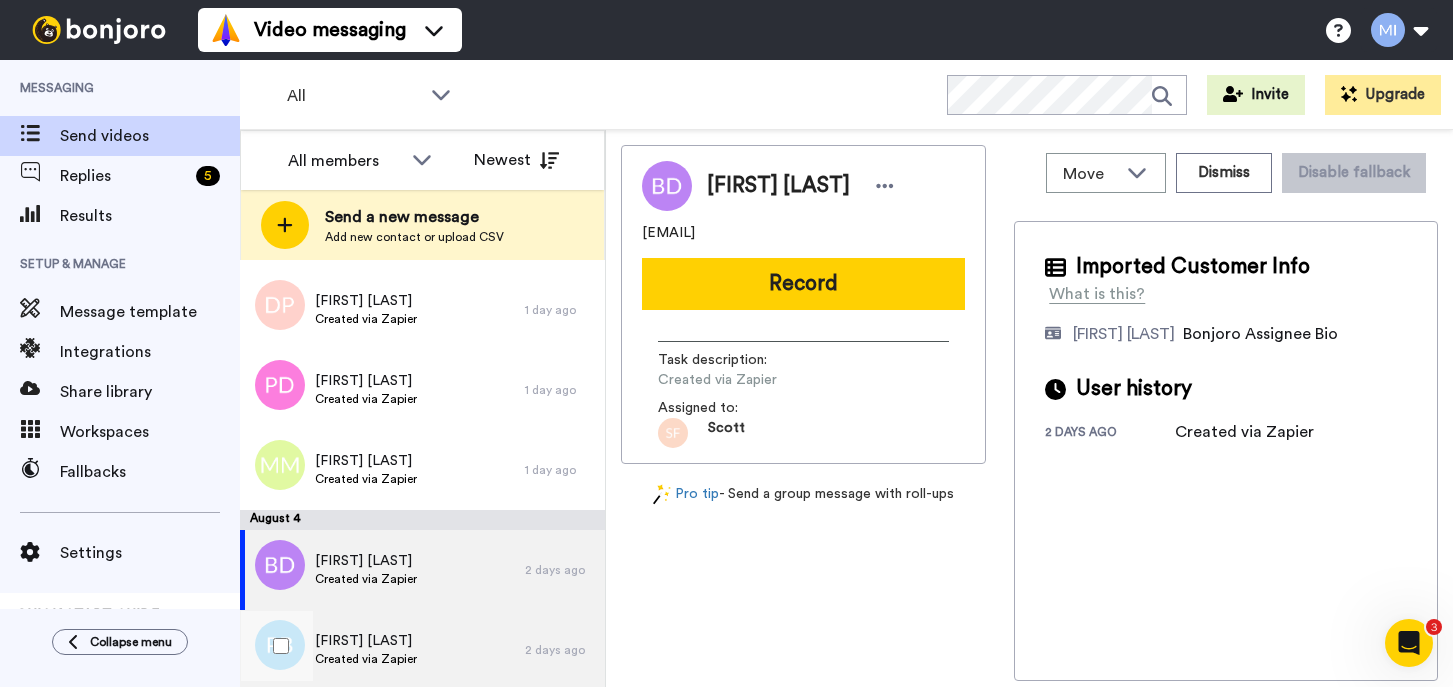 click on "PAUL BEIGHTON Created via Zapier" at bounding box center [382, 650] 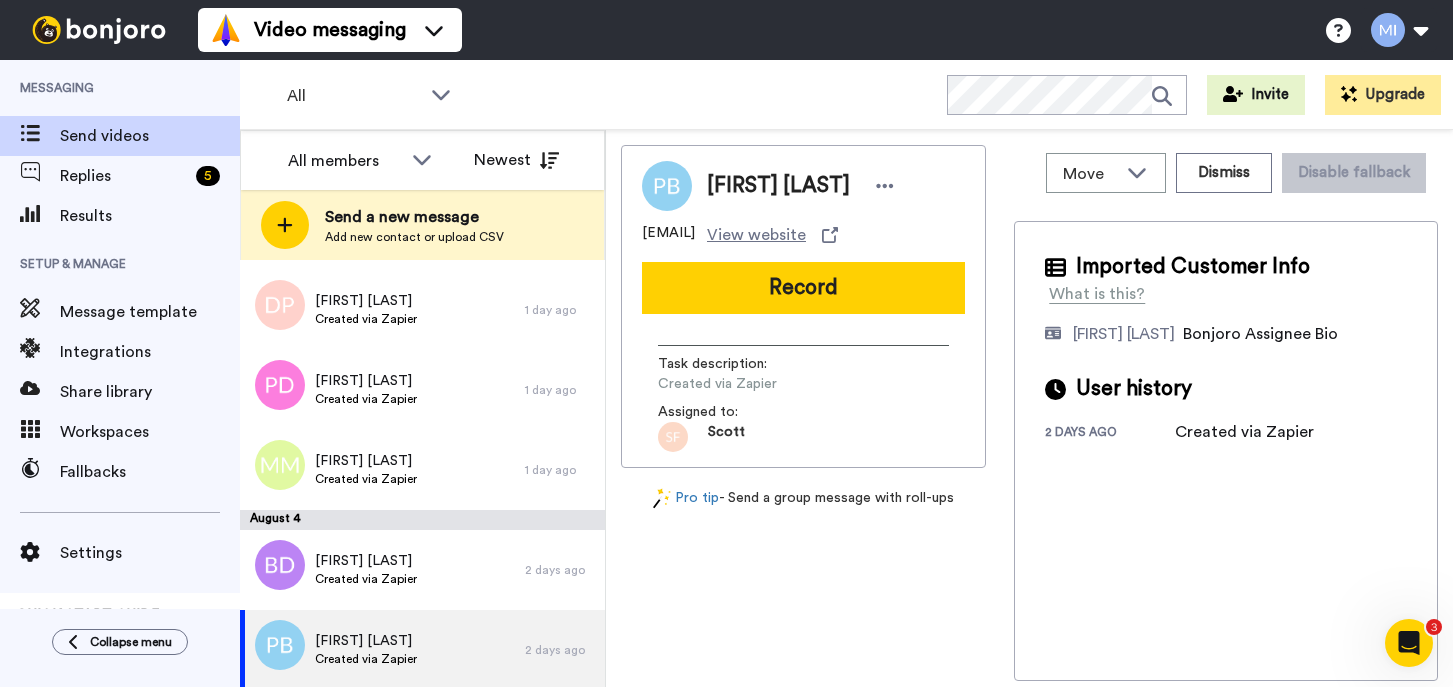 scroll, scrollTop: 2918, scrollLeft: 0, axis: vertical 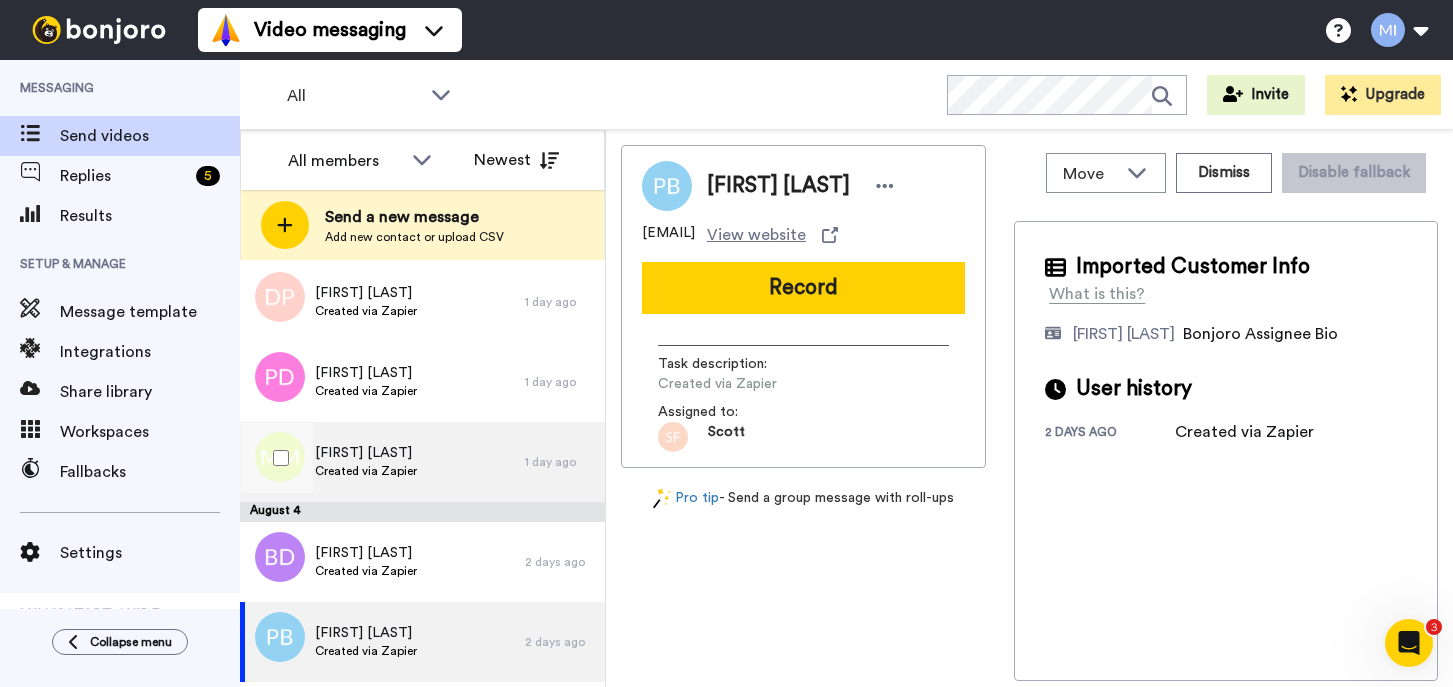 click on "Malaikah Mae Created via Zapier 1 day ago" at bounding box center (422, 462) 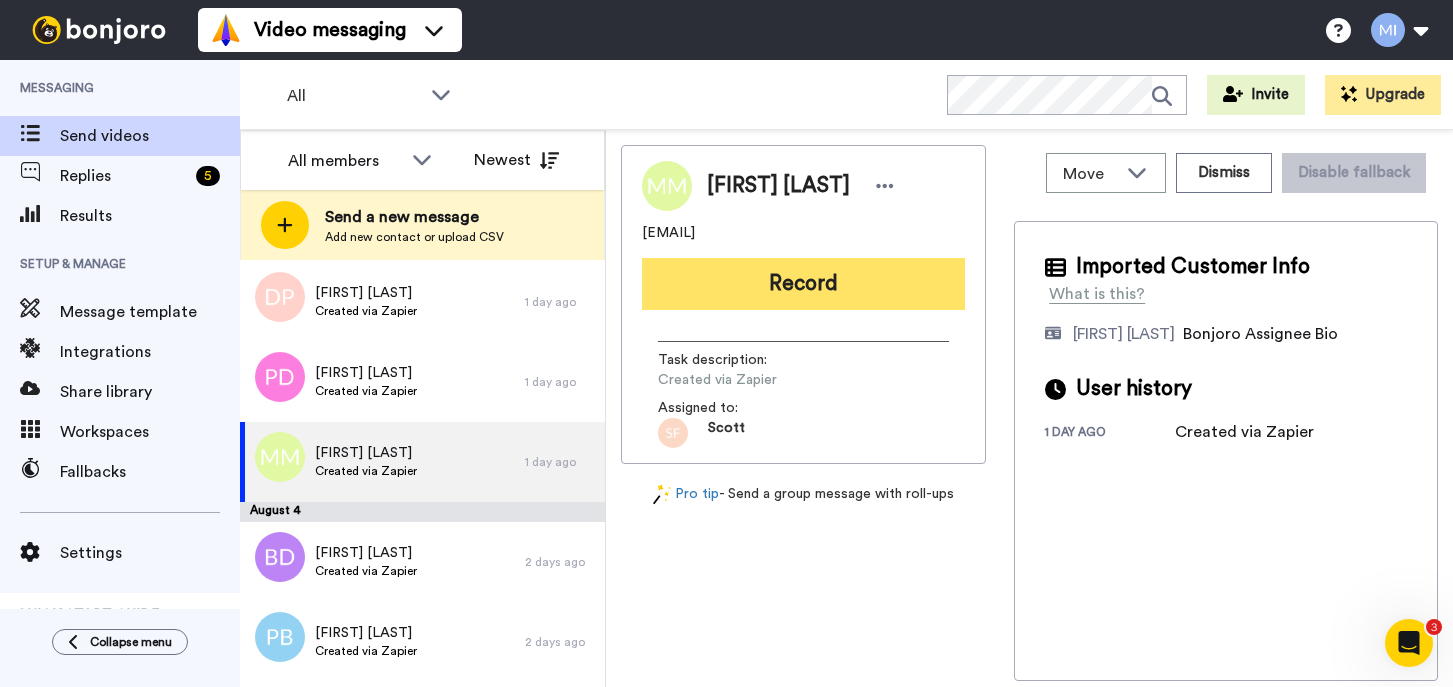 click on "Record" at bounding box center (803, 284) 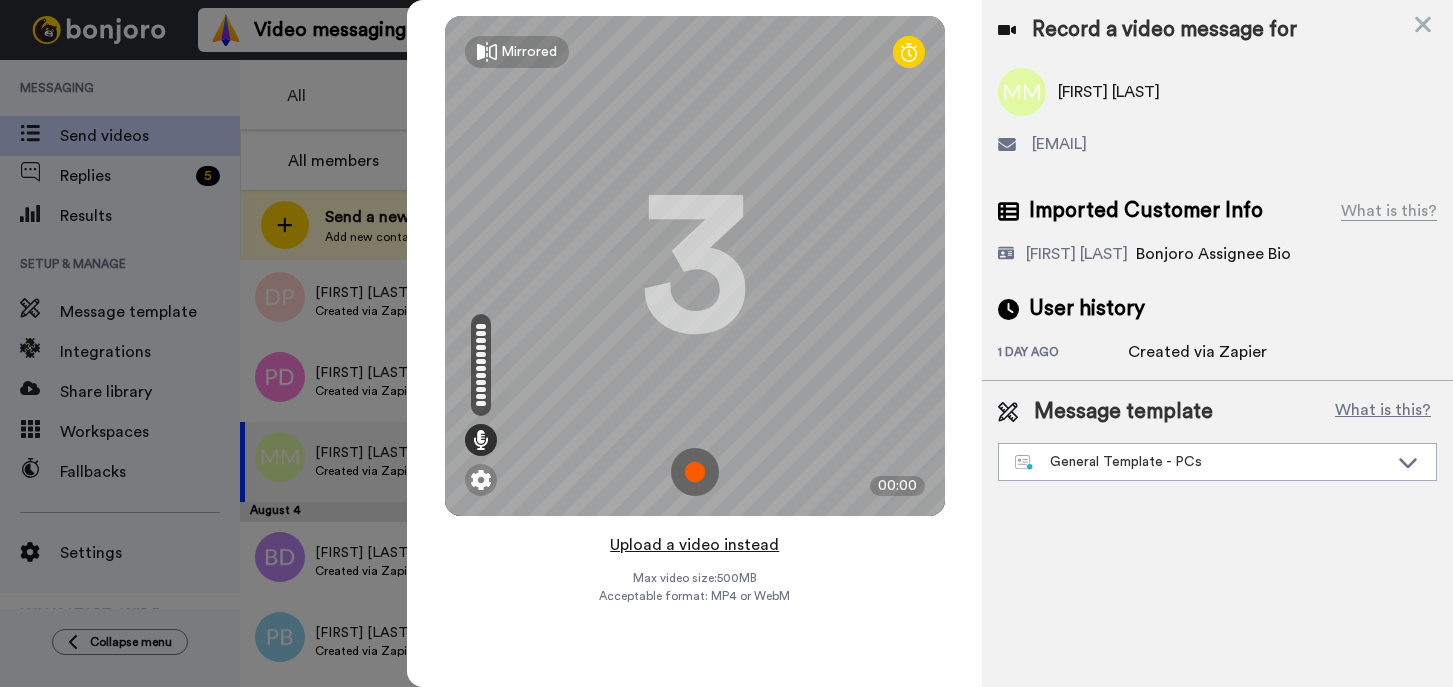 click on "Upload a video instead" at bounding box center (694, 545) 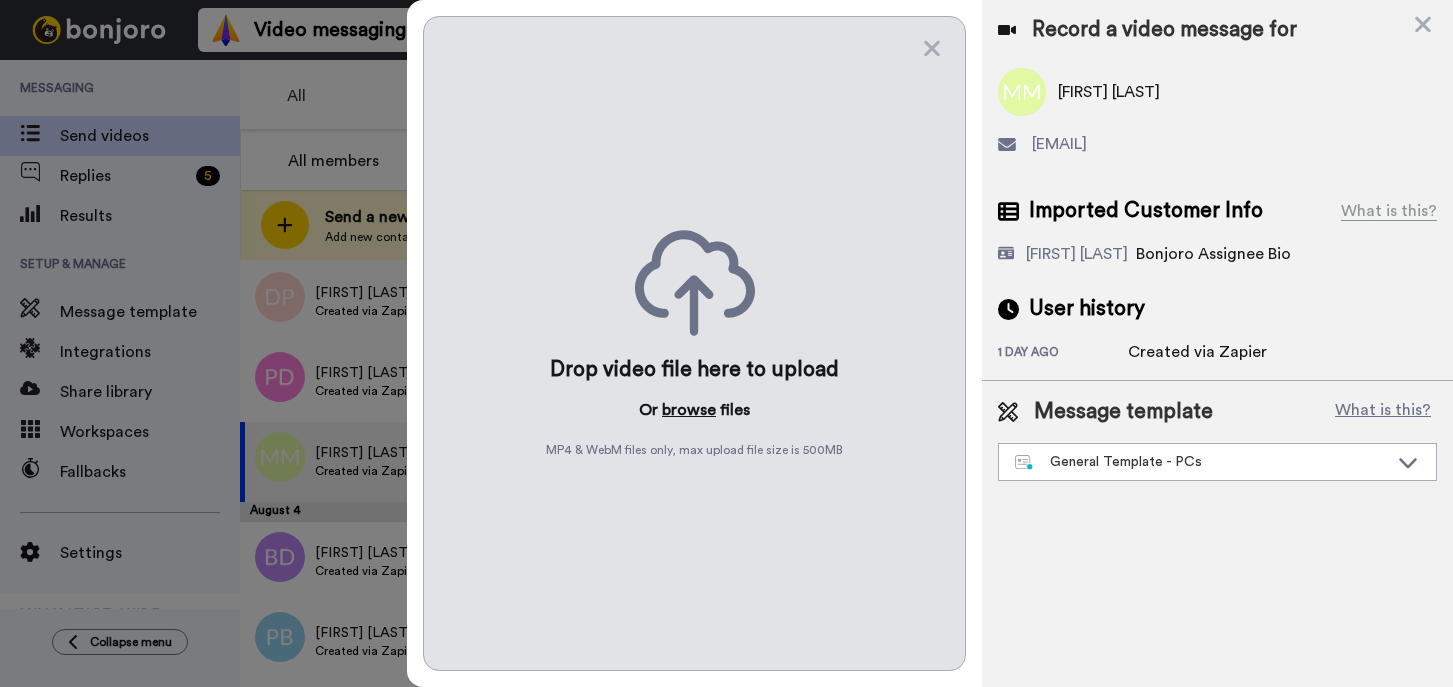 click on "browse" at bounding box center (689, 410) 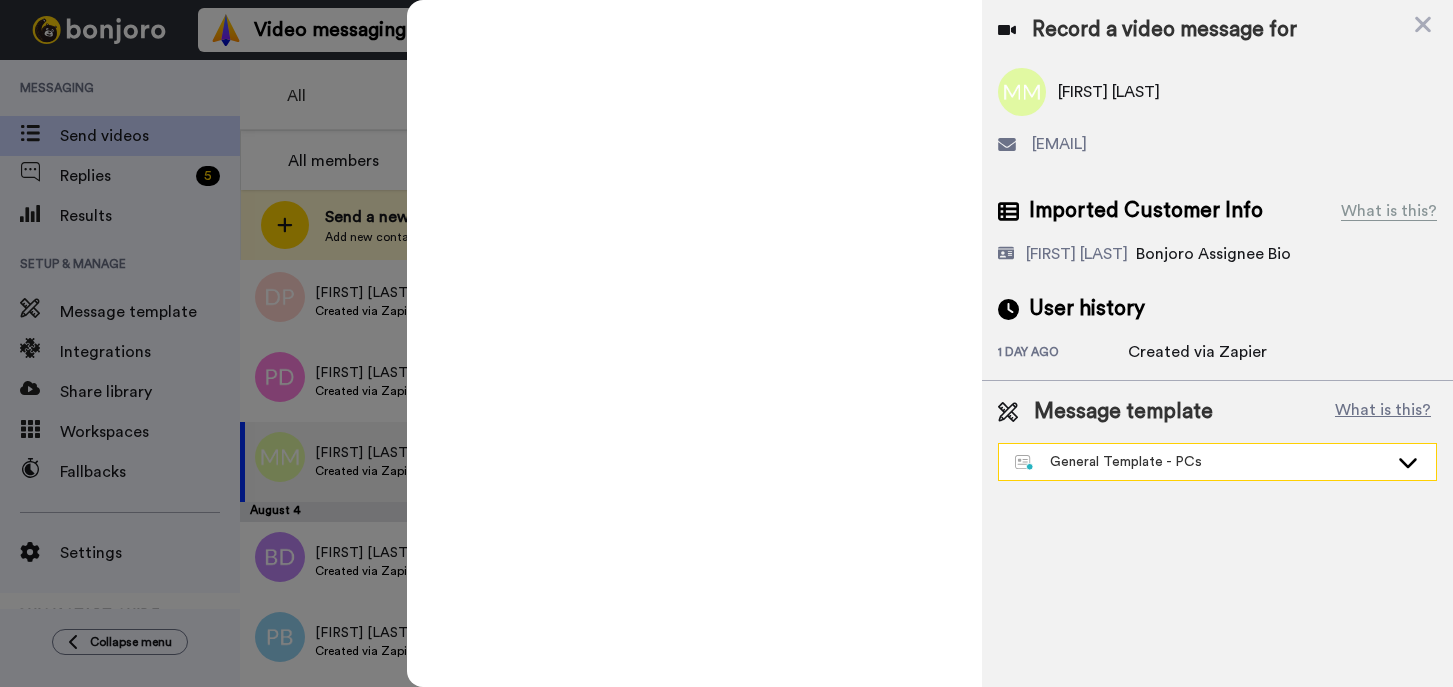 click on "General Template - PCs" at bounding box center (1201, 462) 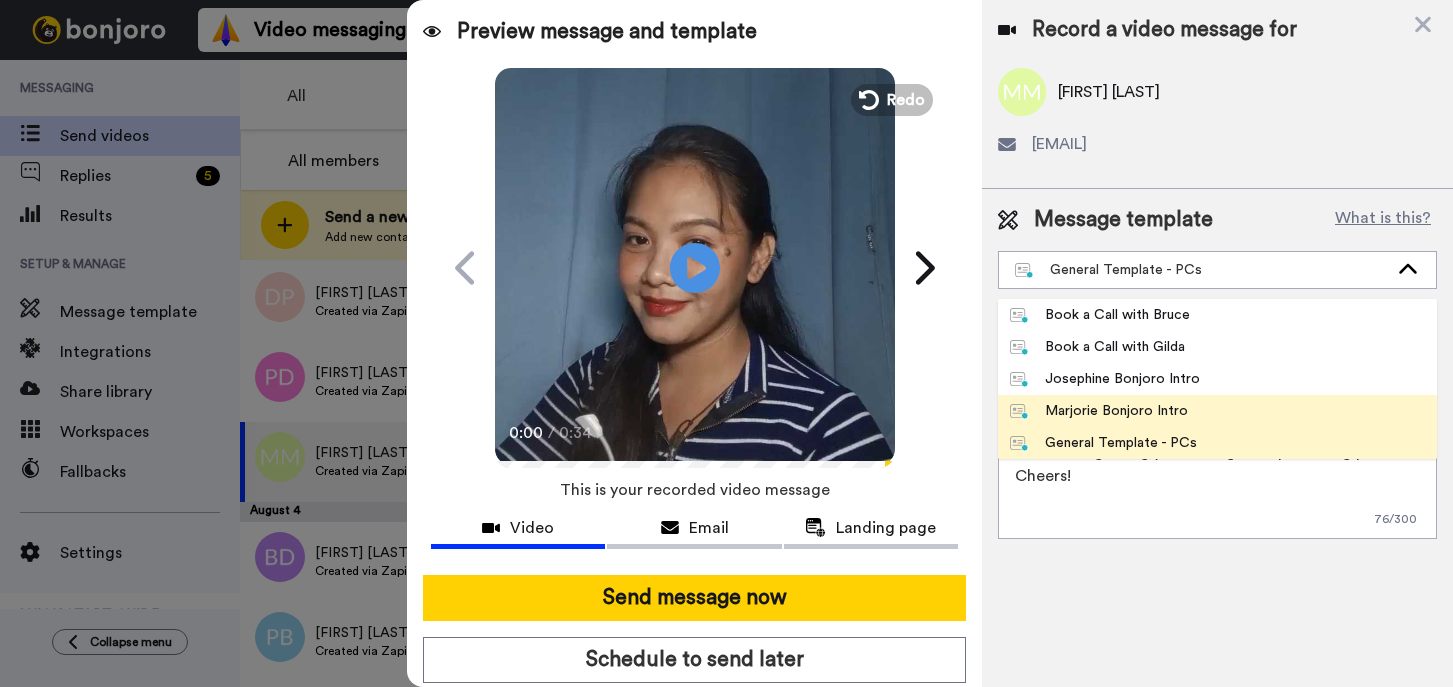 click on "Marjorie Bonjoro Intro" at bounding box center (1099, 411) 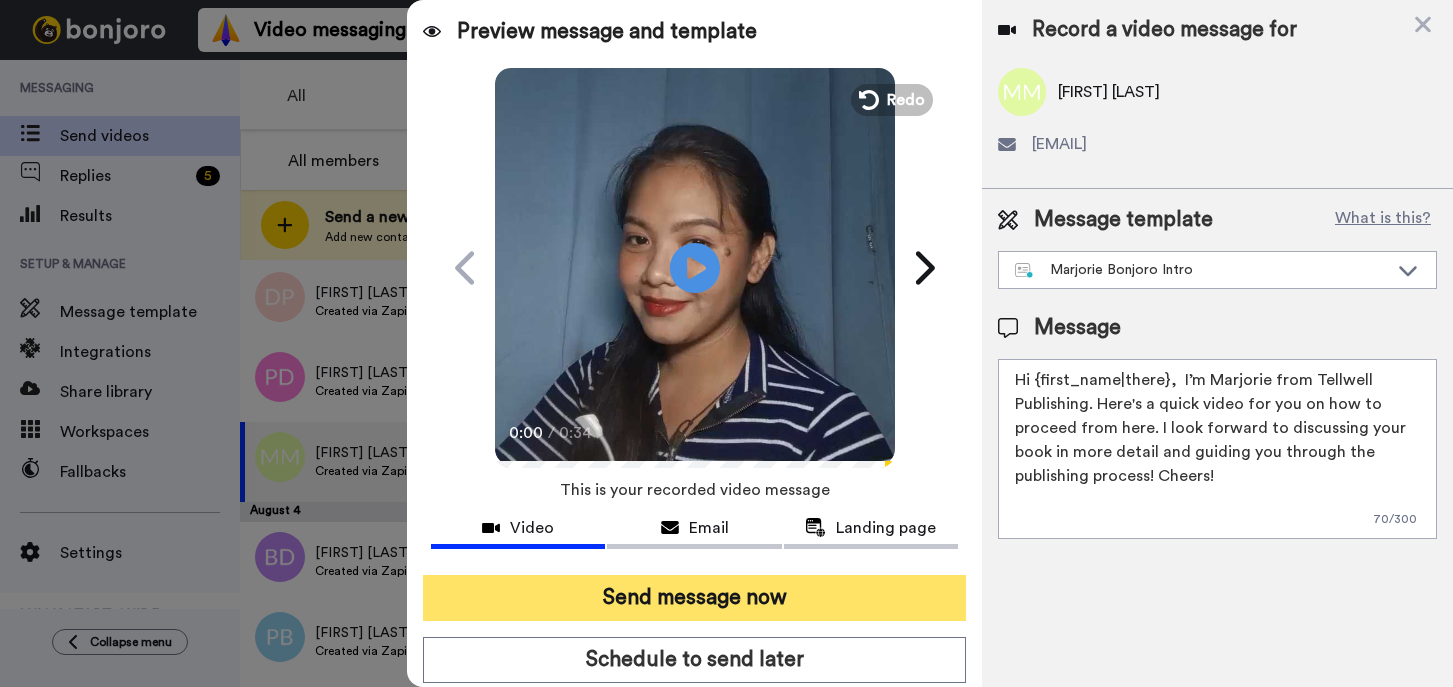 click on "Send message now" at bounding box center [694, 598] 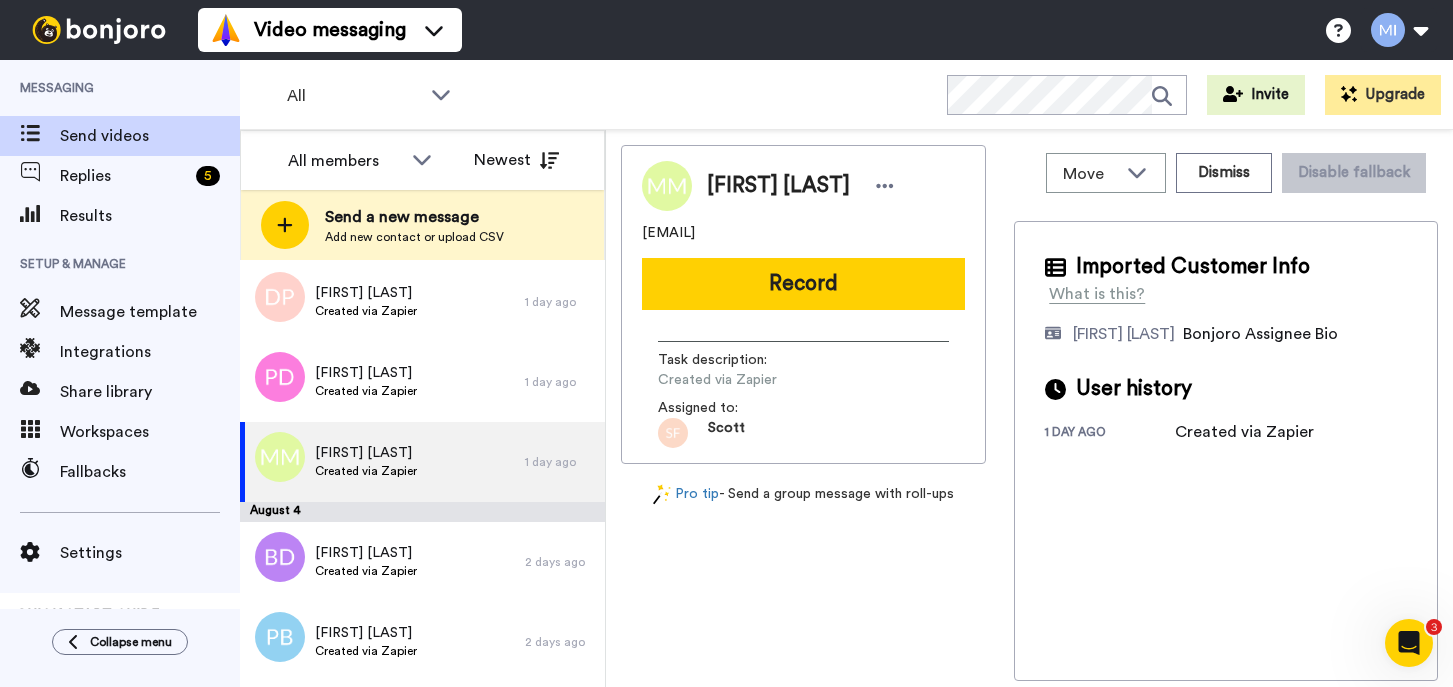 scroll, scrollTop: 0, scrollLeft: 0, axis: both 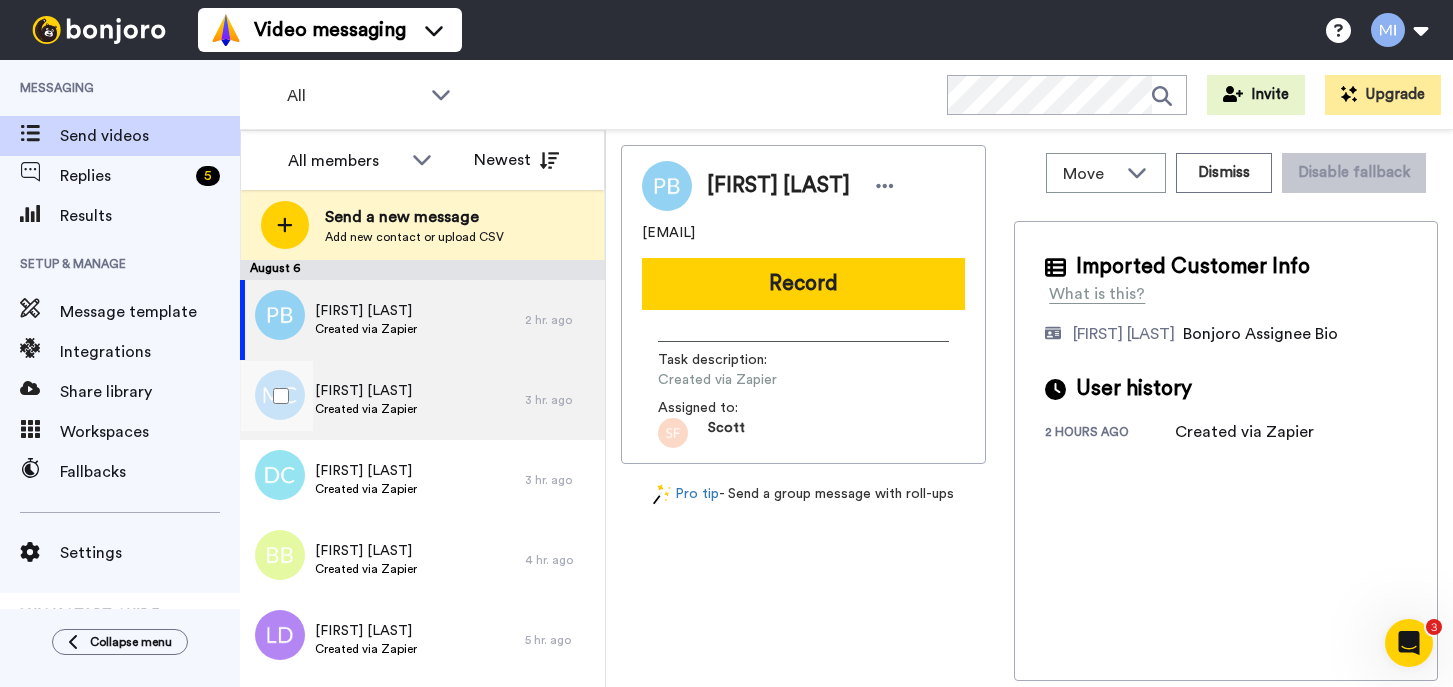 click on "[FIRST] [LAST] Created via Zapier" at bounding box center [382, 400] 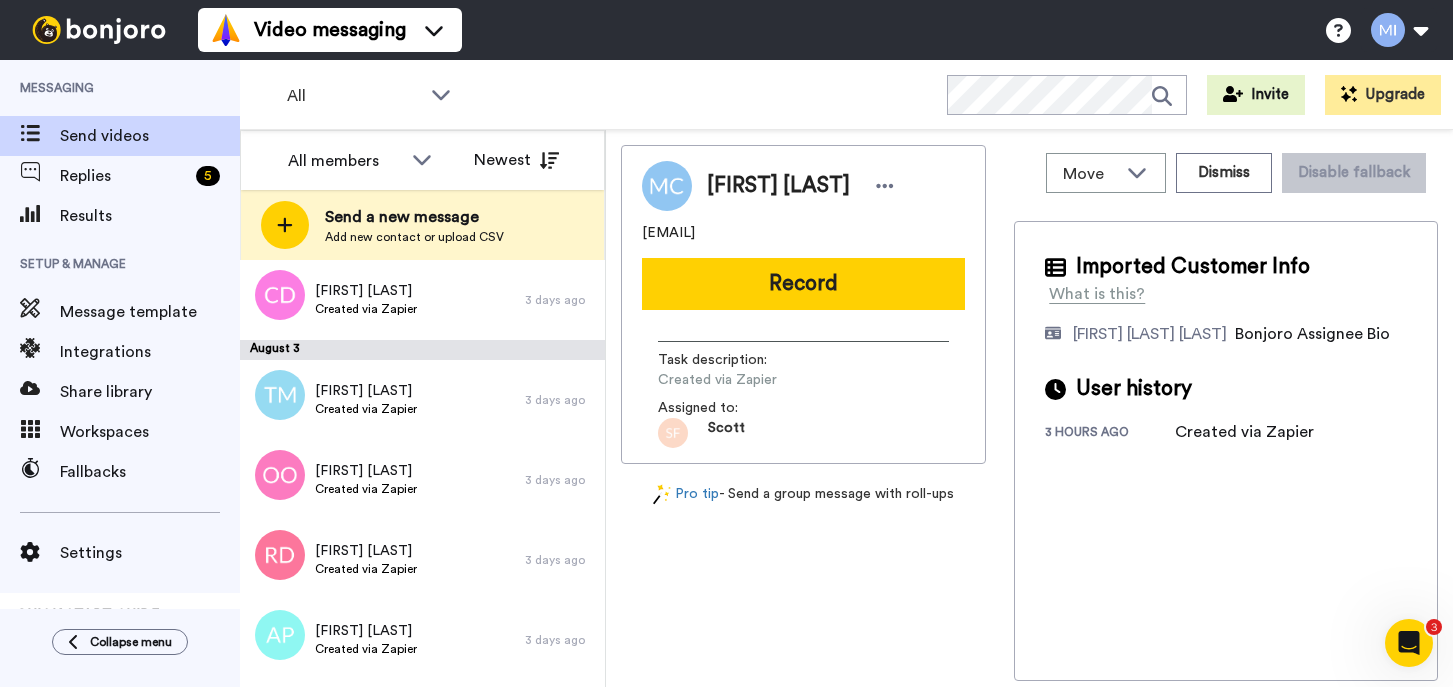 scroll, scrollTop: 4314, scrollLeft: 0, axis: vertical 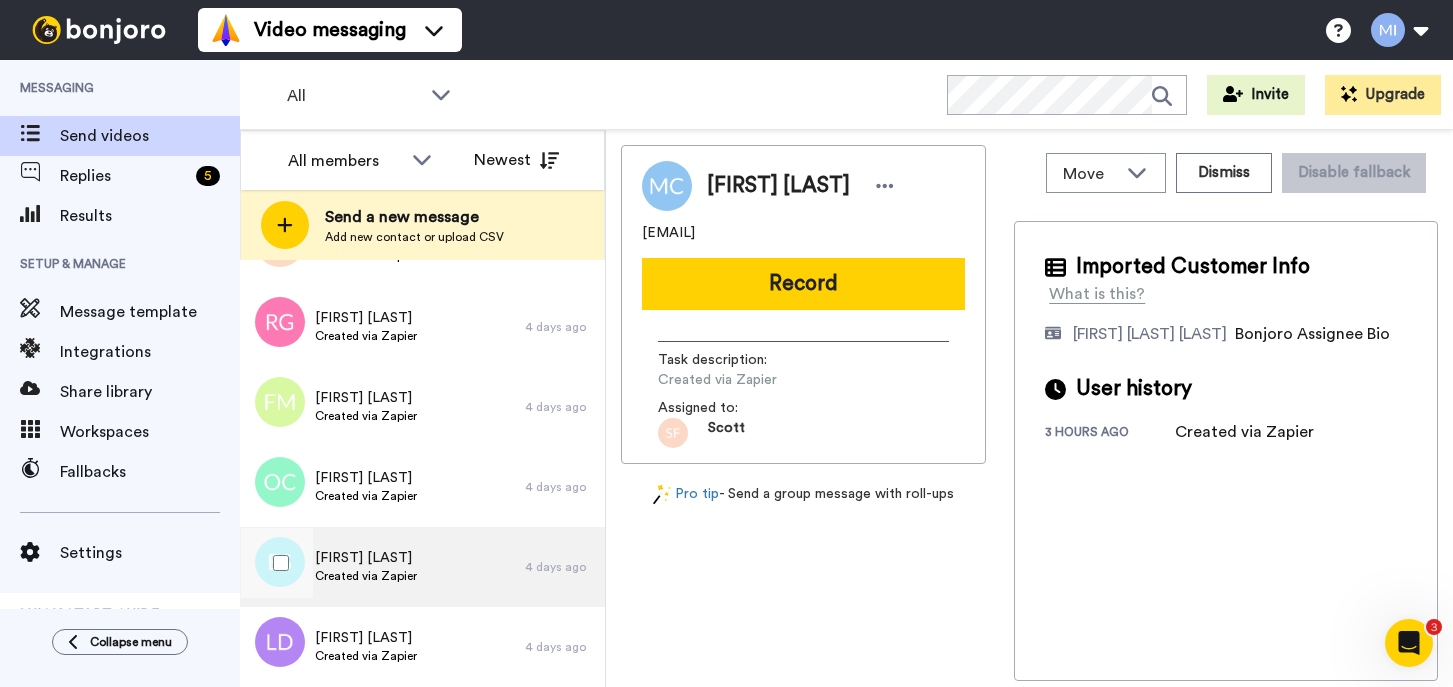 click on "[FIRST] [LAST] Created via Zapier" at bounding box center (382, 567) 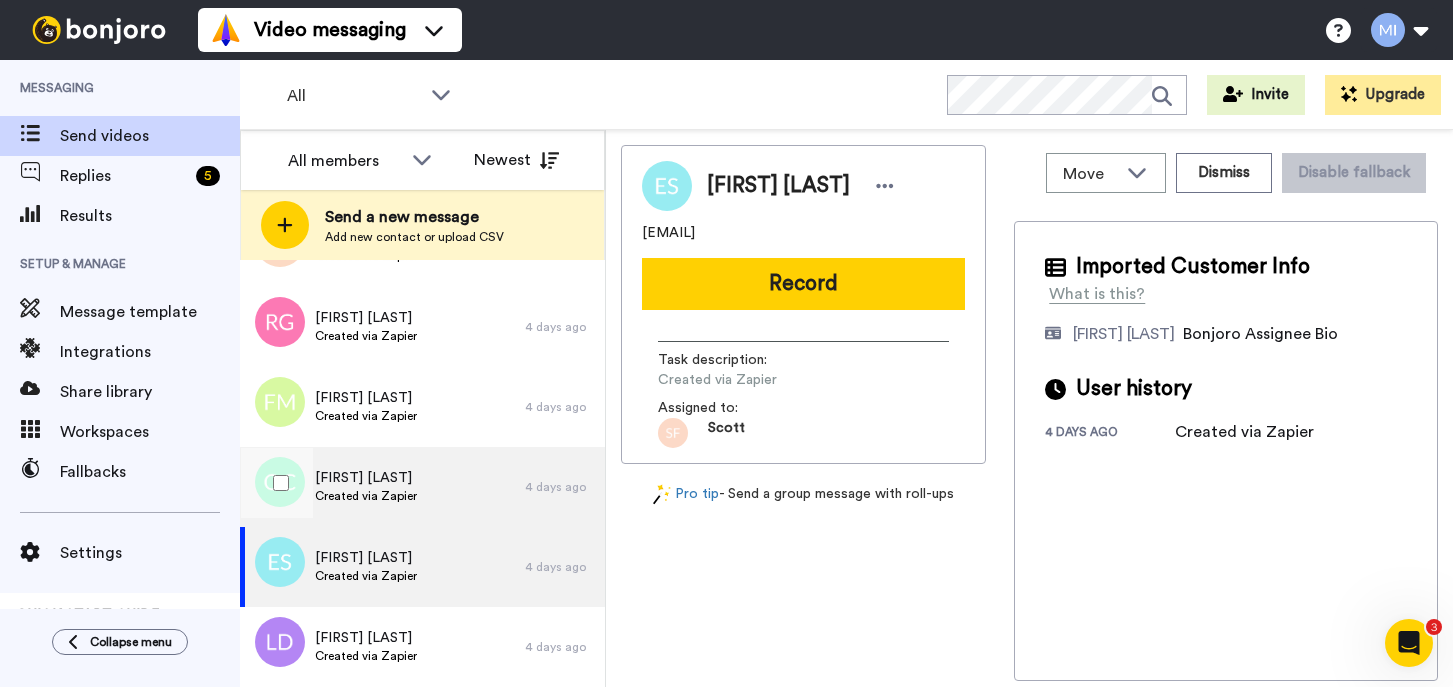 click on "[FIRST] [LAST] Created via Zapier" at bounding box center (382, 487) 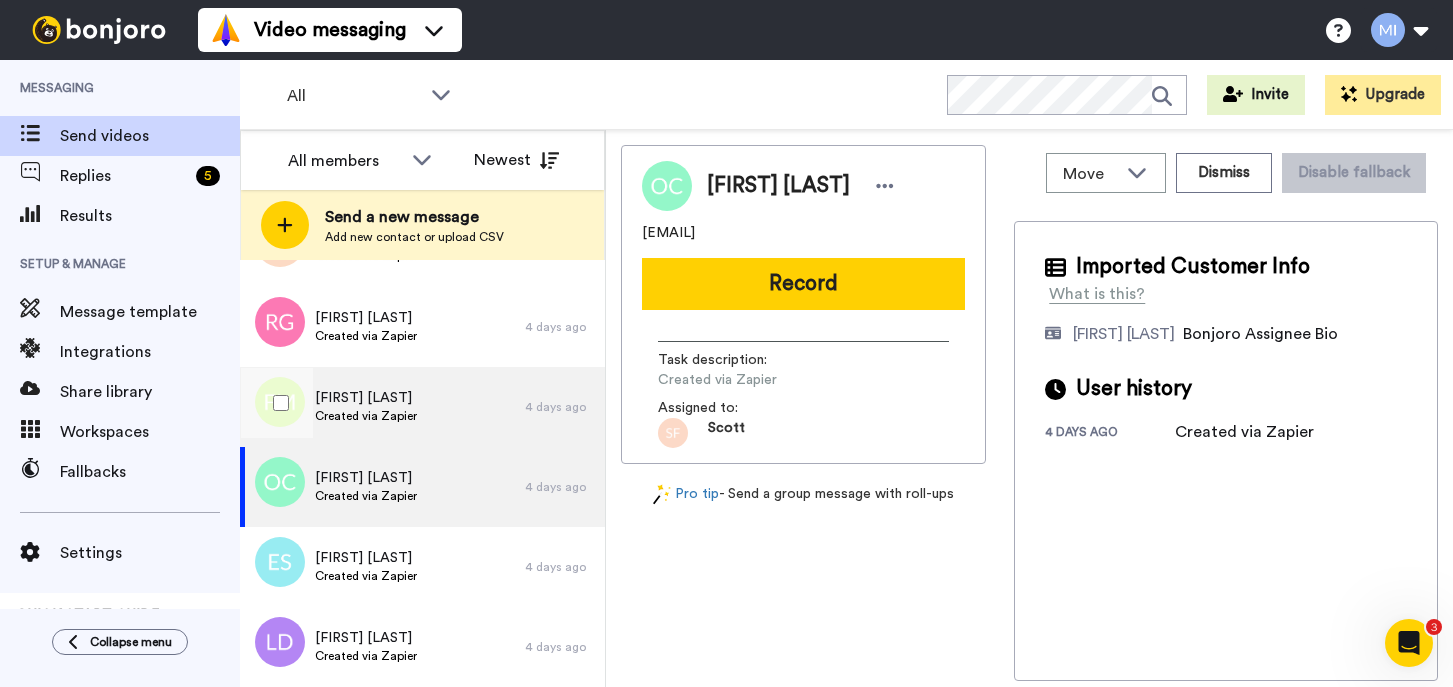 click on "[FIRST] [LAST] Created via Zapier" at bounding box center [382, 407] 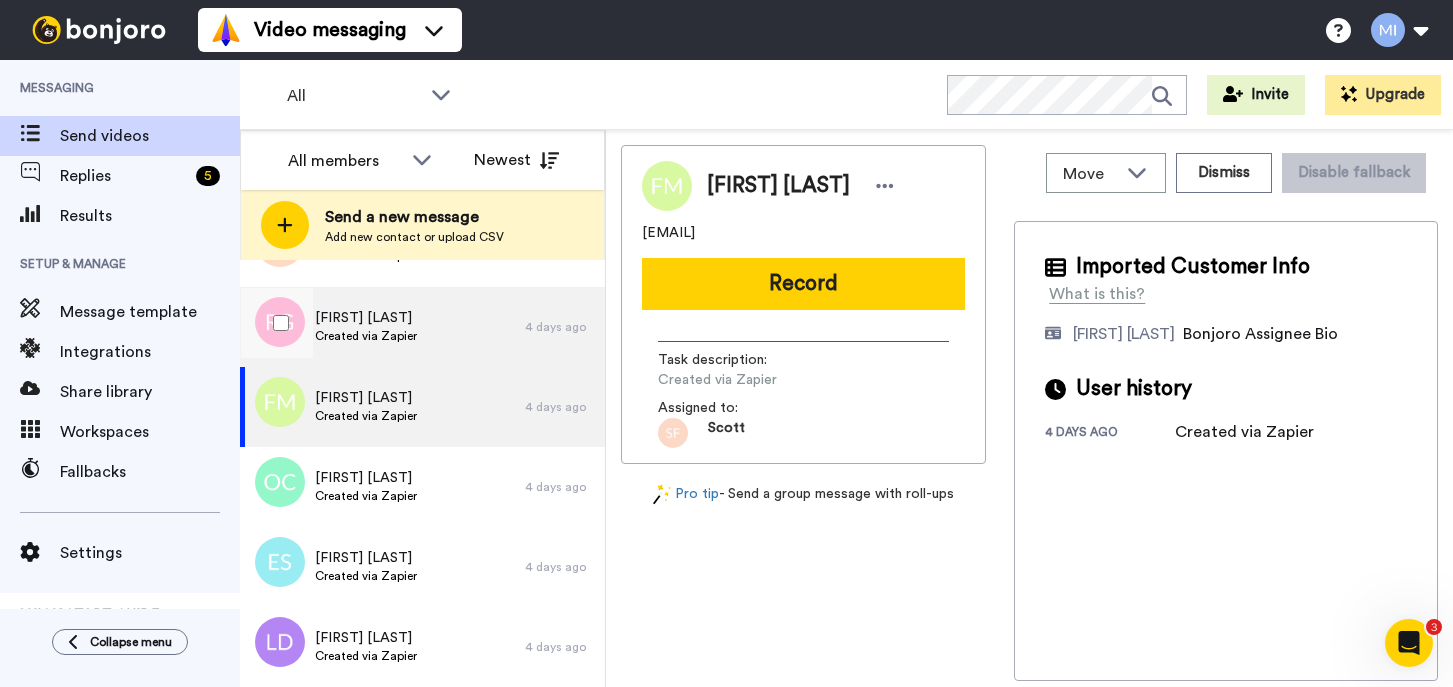 click on "[FIRST] [LAST] Created via Zapier" at bounding box center [382, 327] 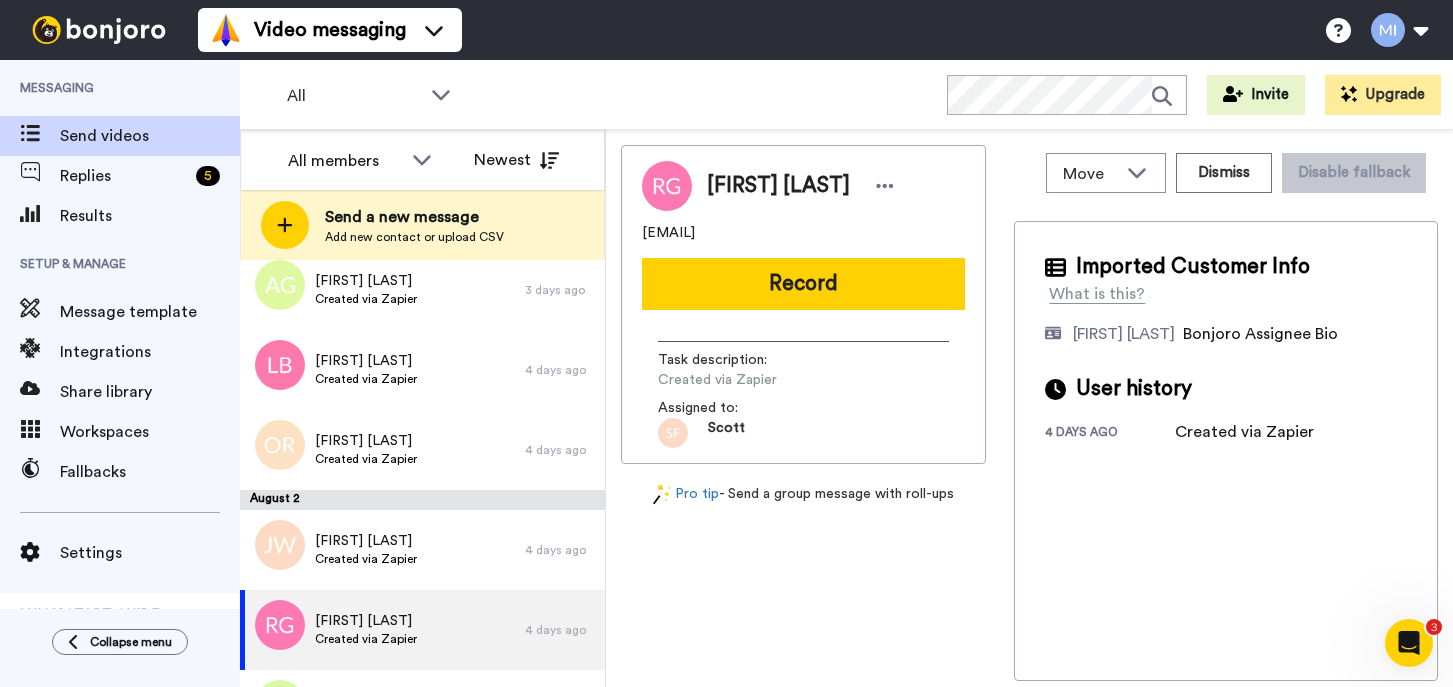 scroll, scrollTop: 5294, scrollLeft: 0, axis: vertical 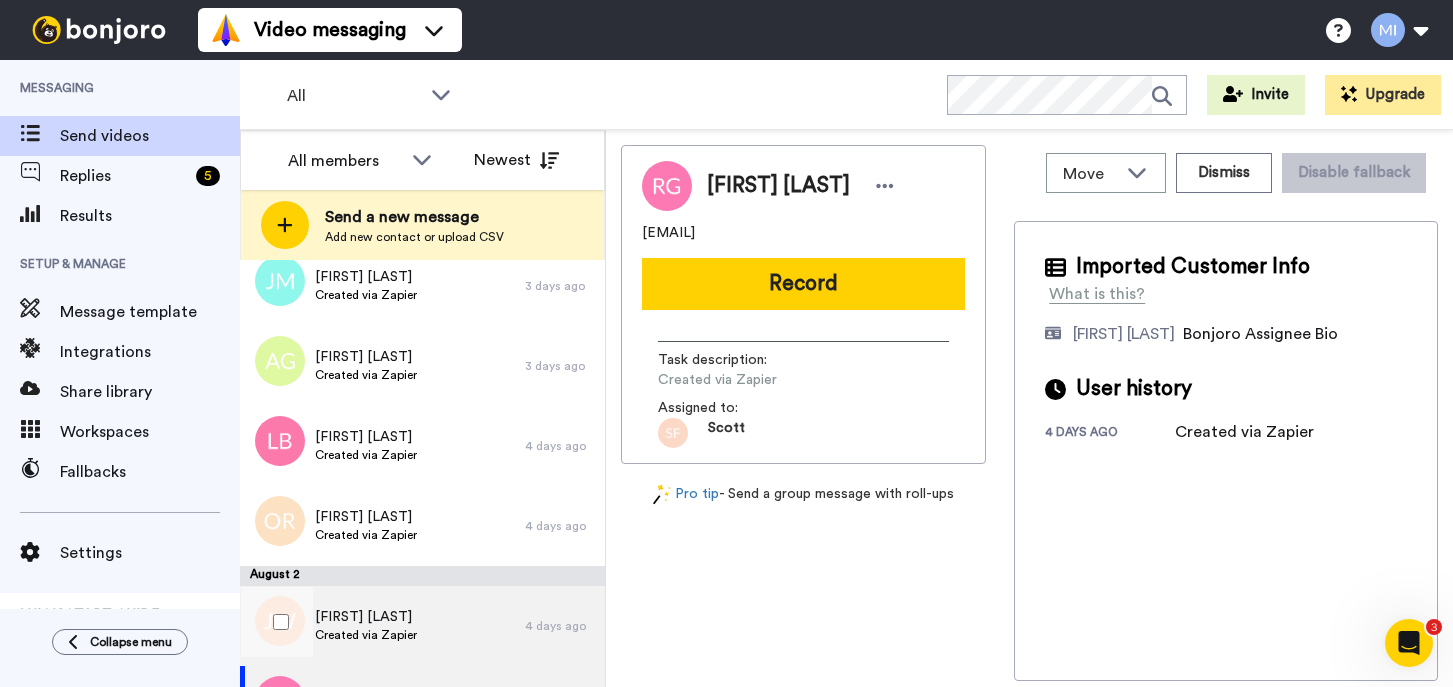 click on "[FIRST] [LAST] Created via Zapier 4 days ago" at bounding box center [422, 626] 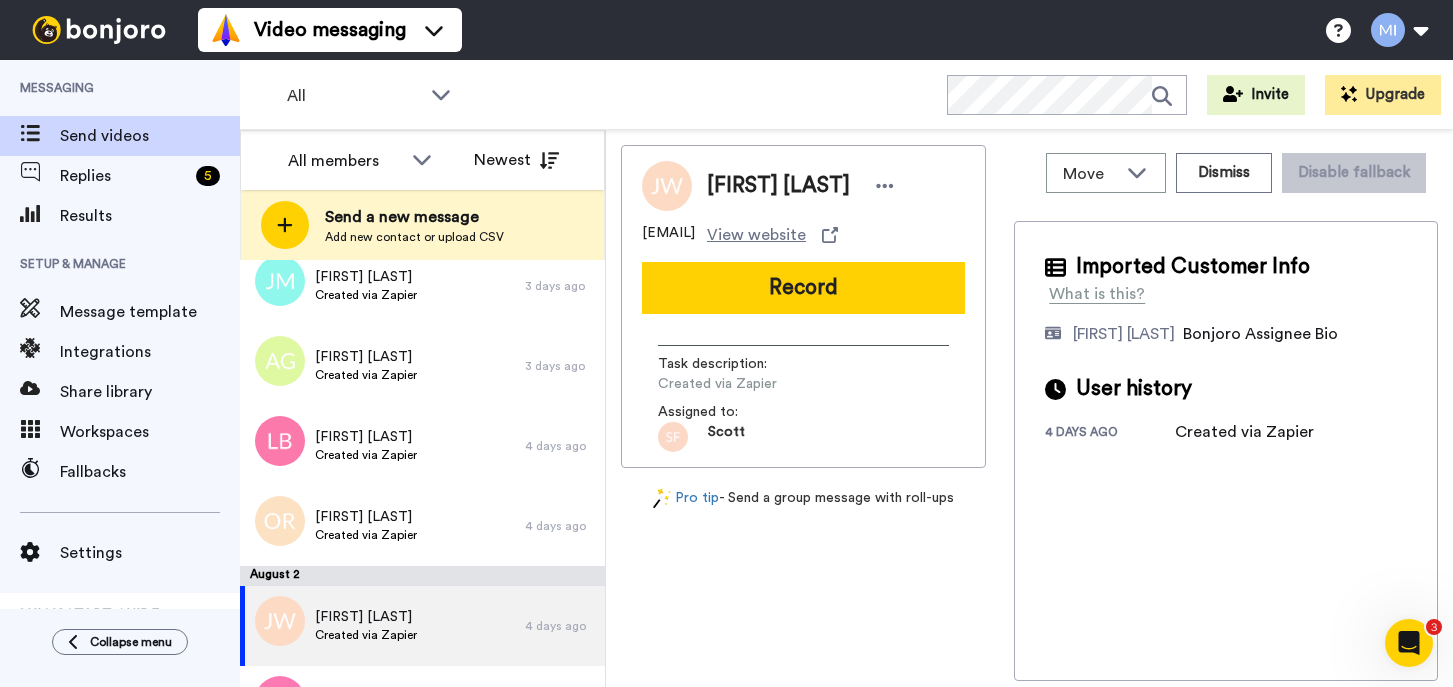 scroll, scrollTop: 5407, scrollLeft: 0, axis: vertical 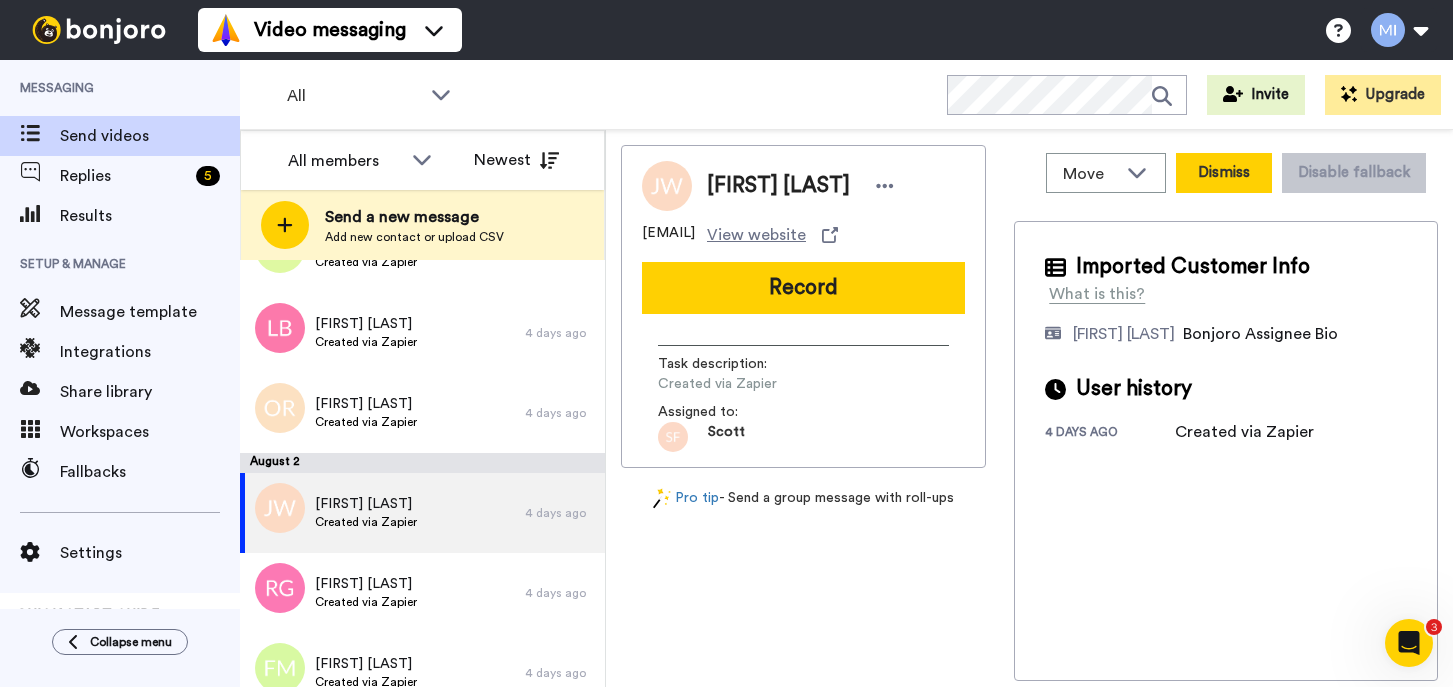 click on "Dismiss" at bounding box center (1224, 173) 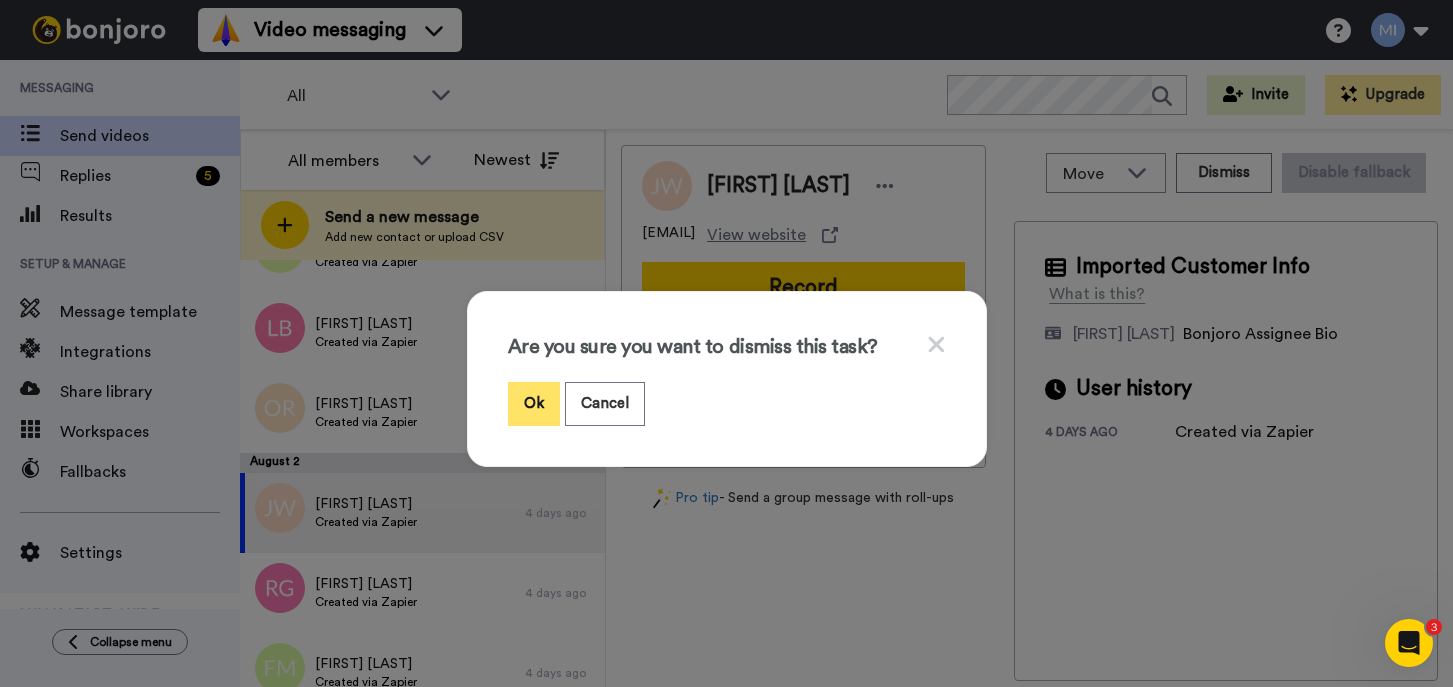 click on "Ok" at bounding box center (534, 403) 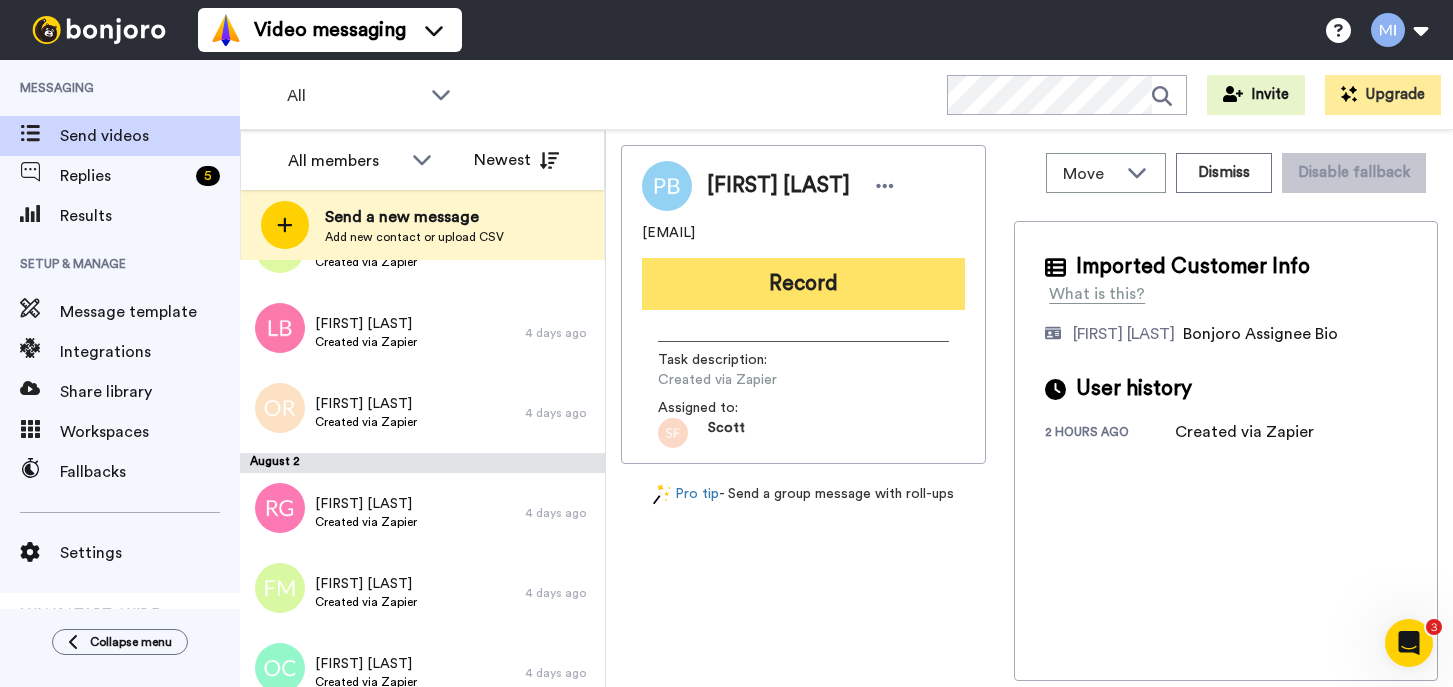 click on "Record" at bounding box center [803, 284] 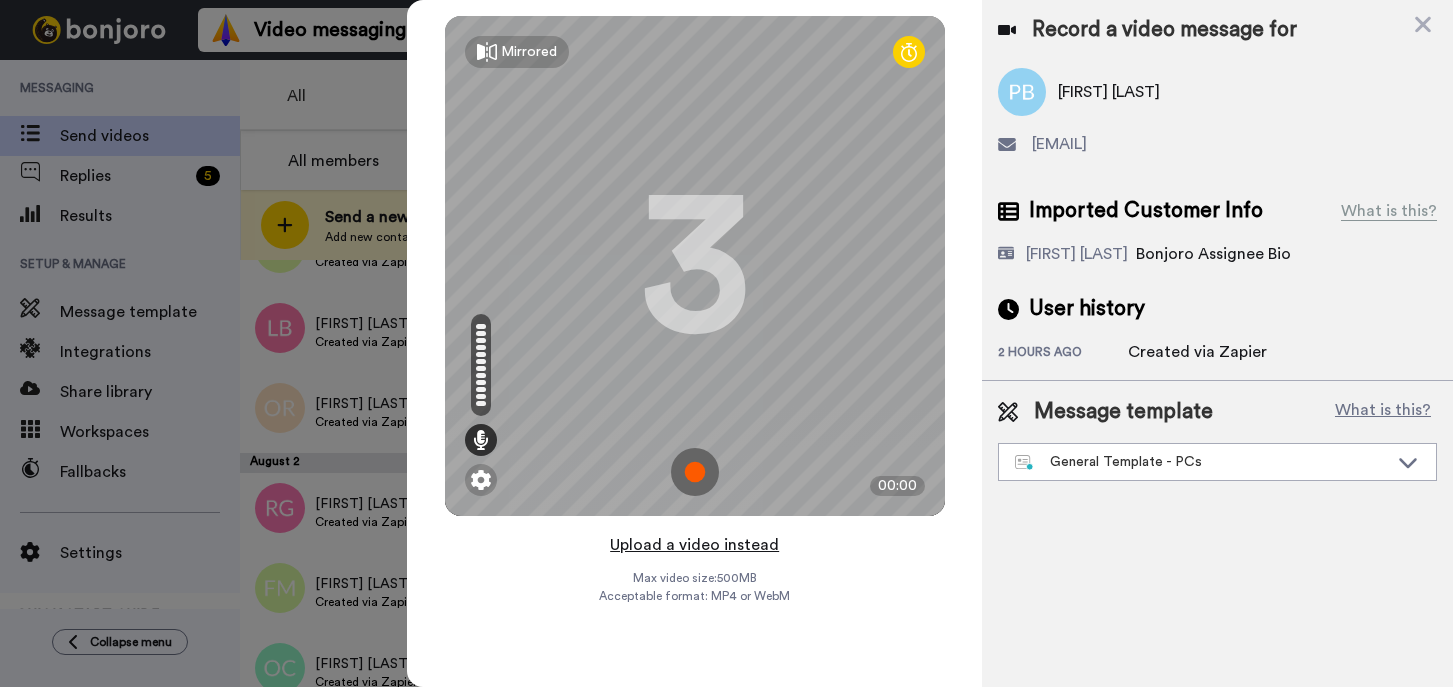click on "Upload a video instead" at bounding box center [694, 545] 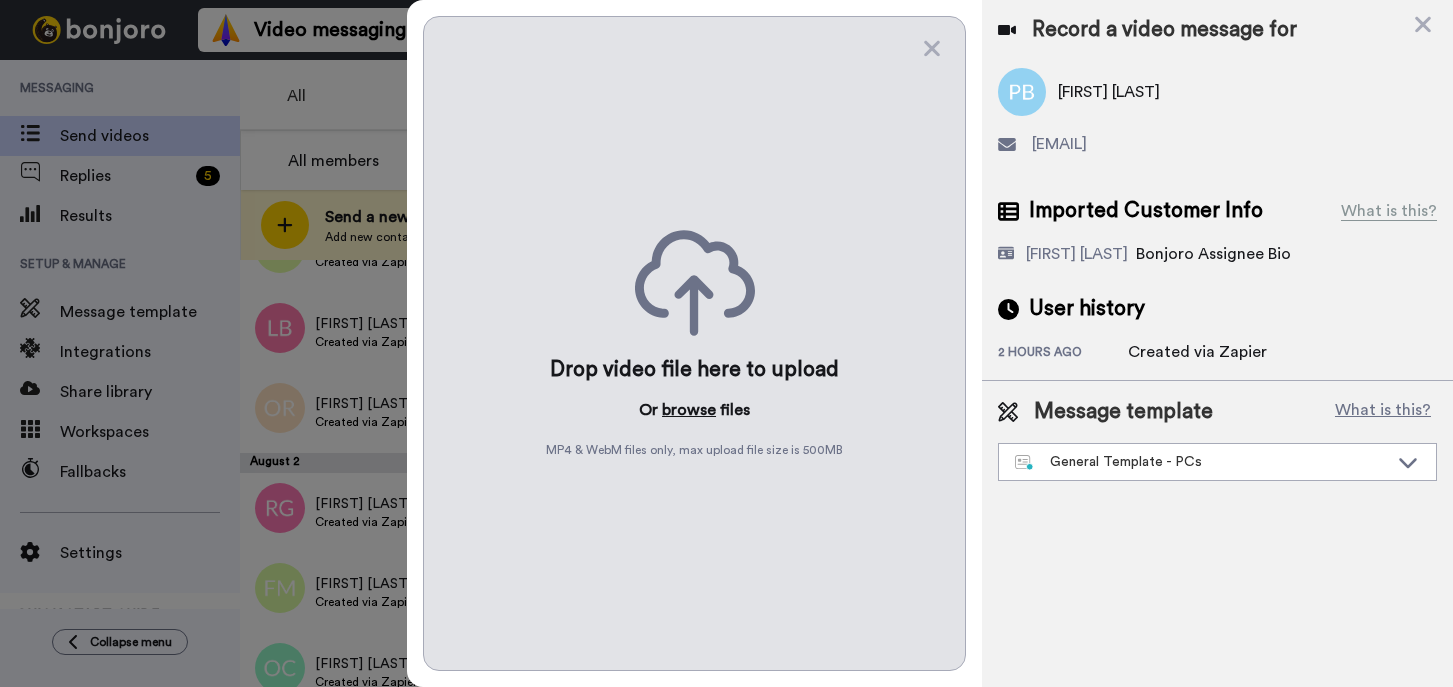 click on "browse" at bounding box center [689, 410] 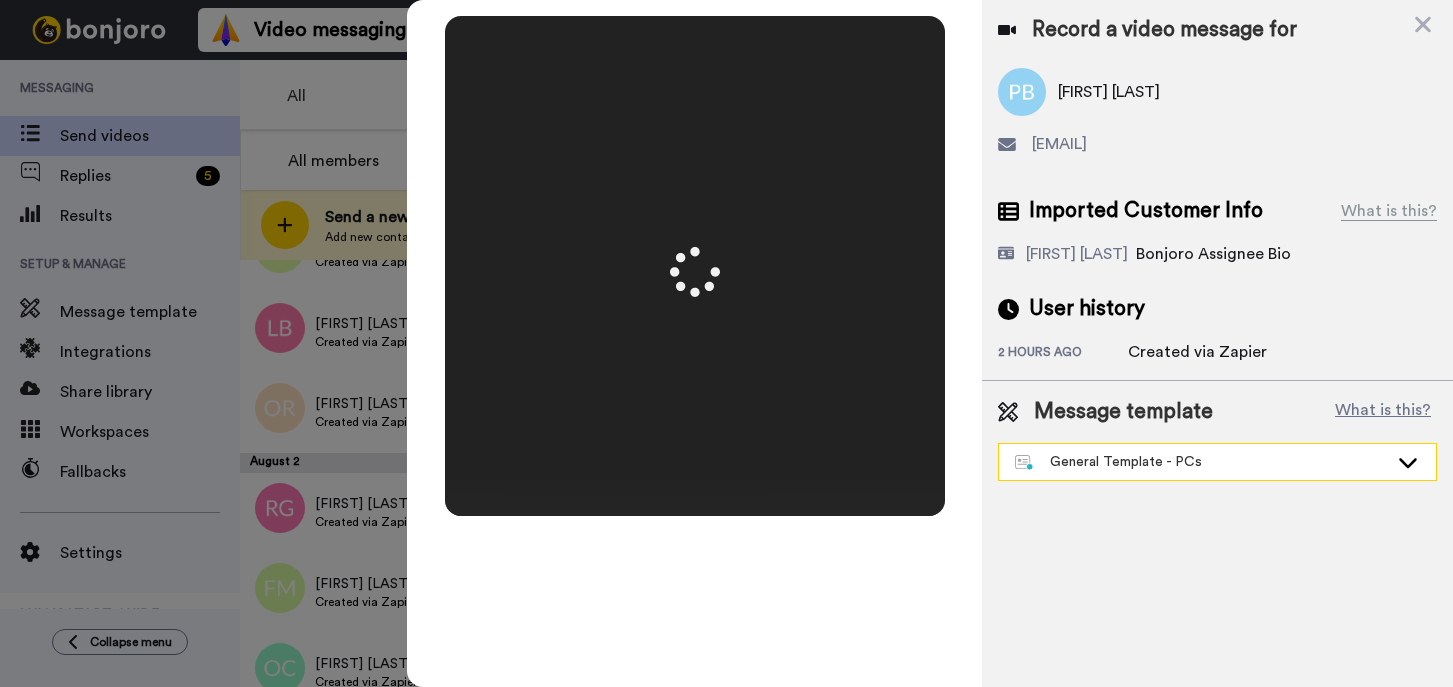 click on "General Template - PCs" at bounding box center (1201, 462) 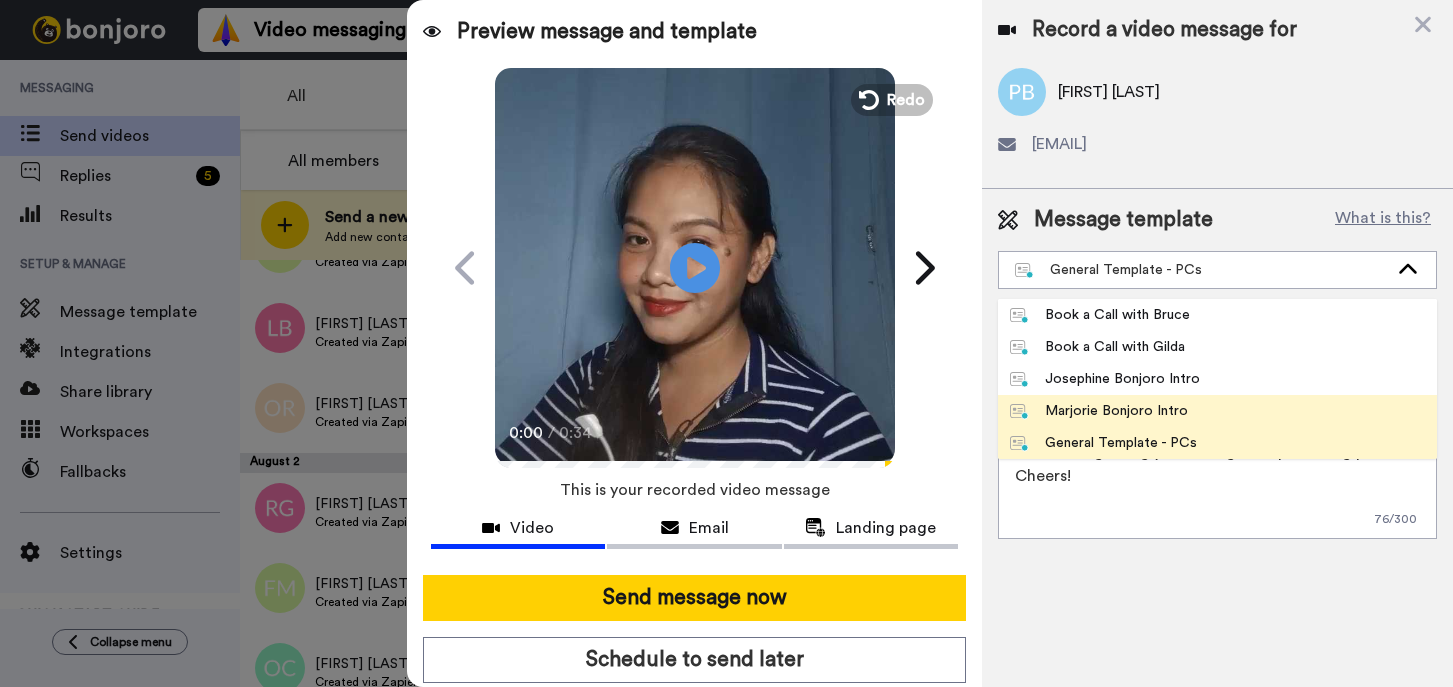 click on "Marjorie Bonjoro Intro" at bounding box center [1099, 411] 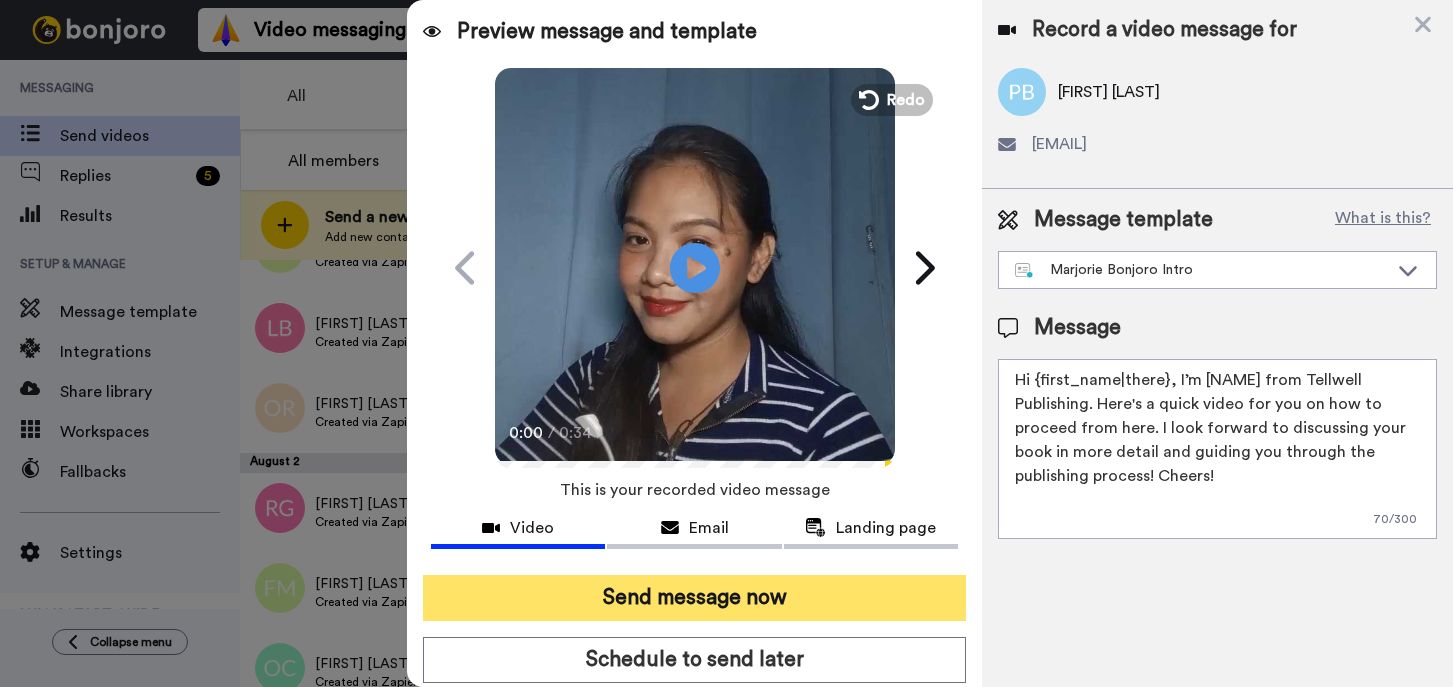 click on "Send message now" at bounding box center (694, 598) 